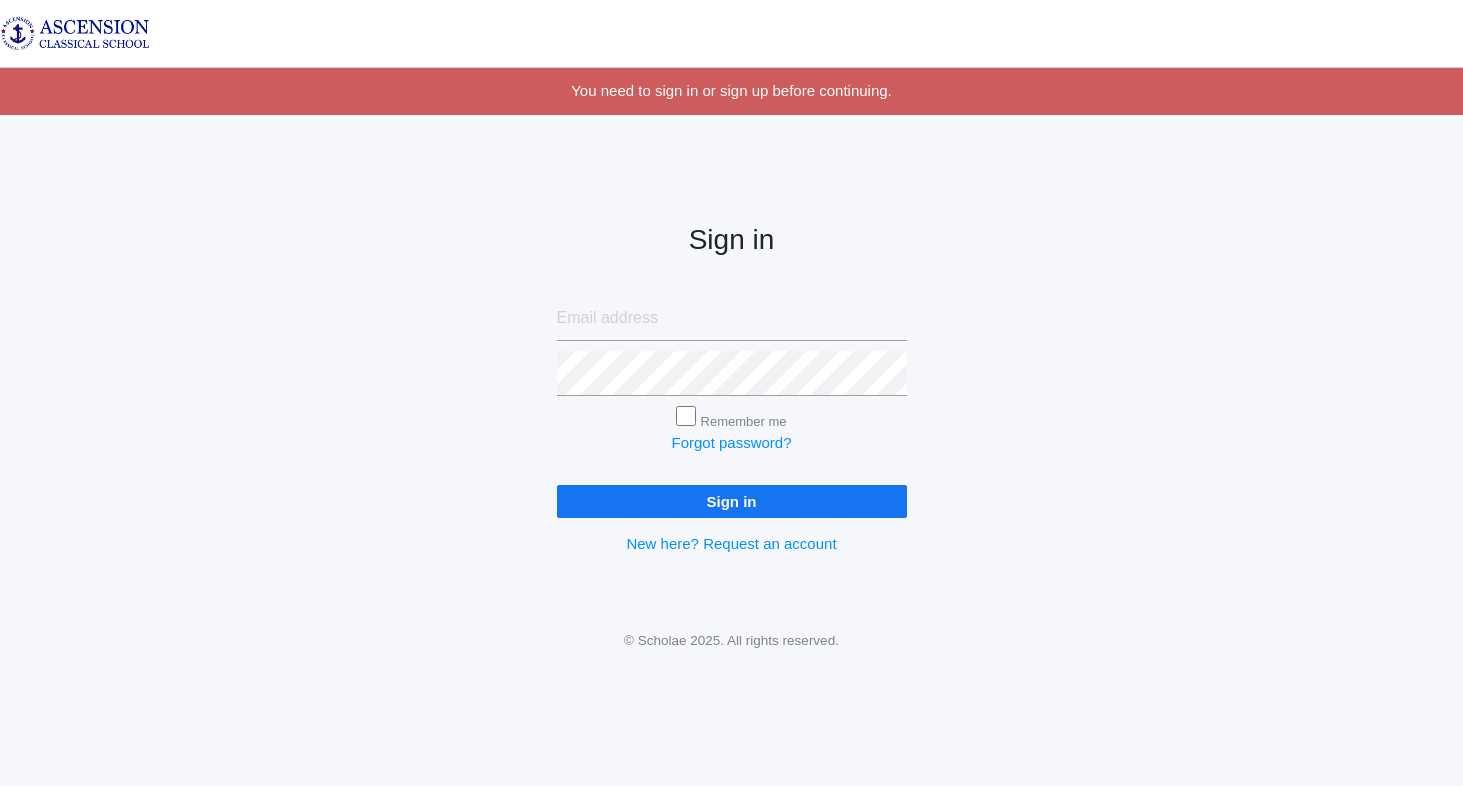 scroll, scrollTop: 0, scrollLeft: 0, axis: both 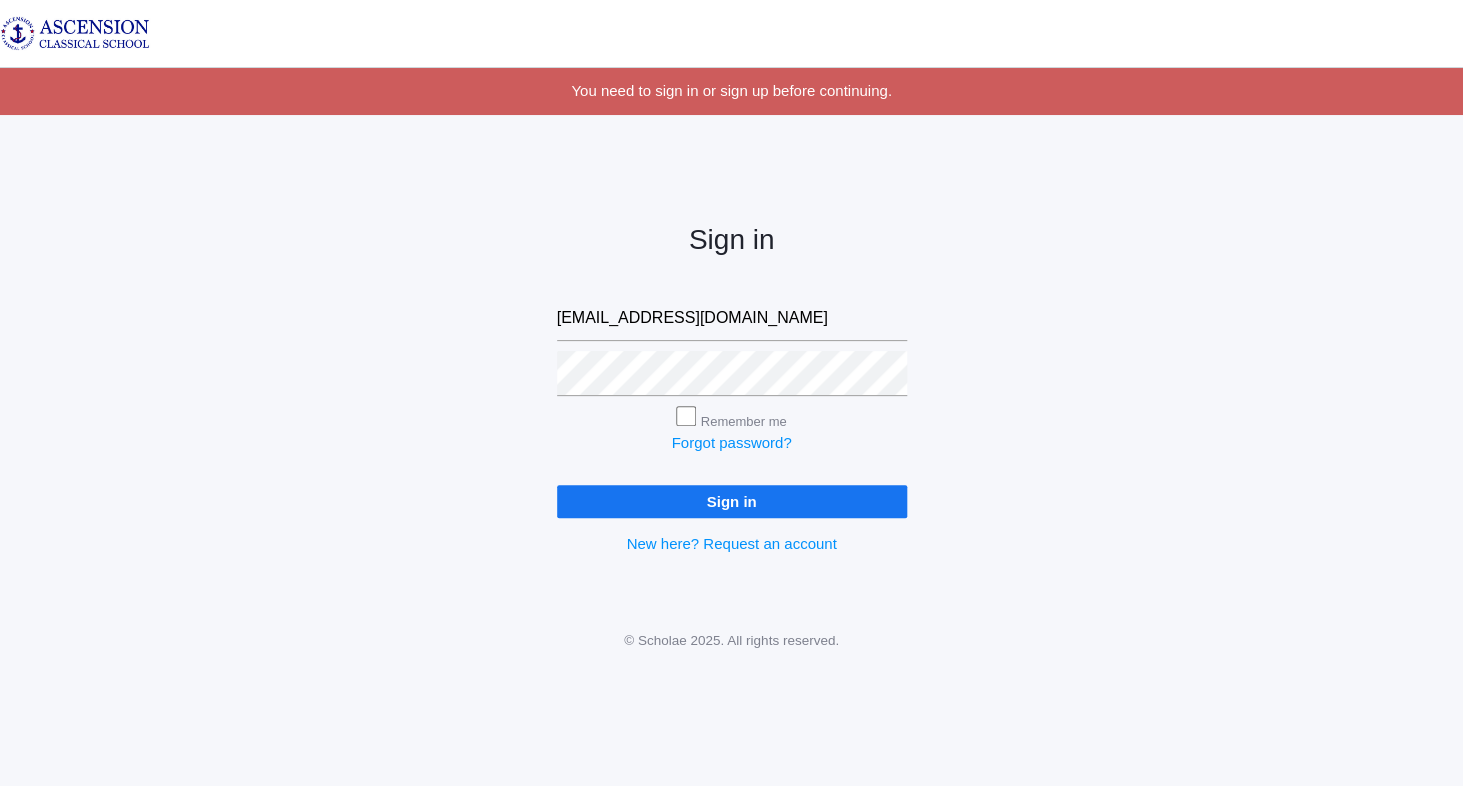 type on "[EMAIL_ADDRESS][DOMAIN_NAME]" 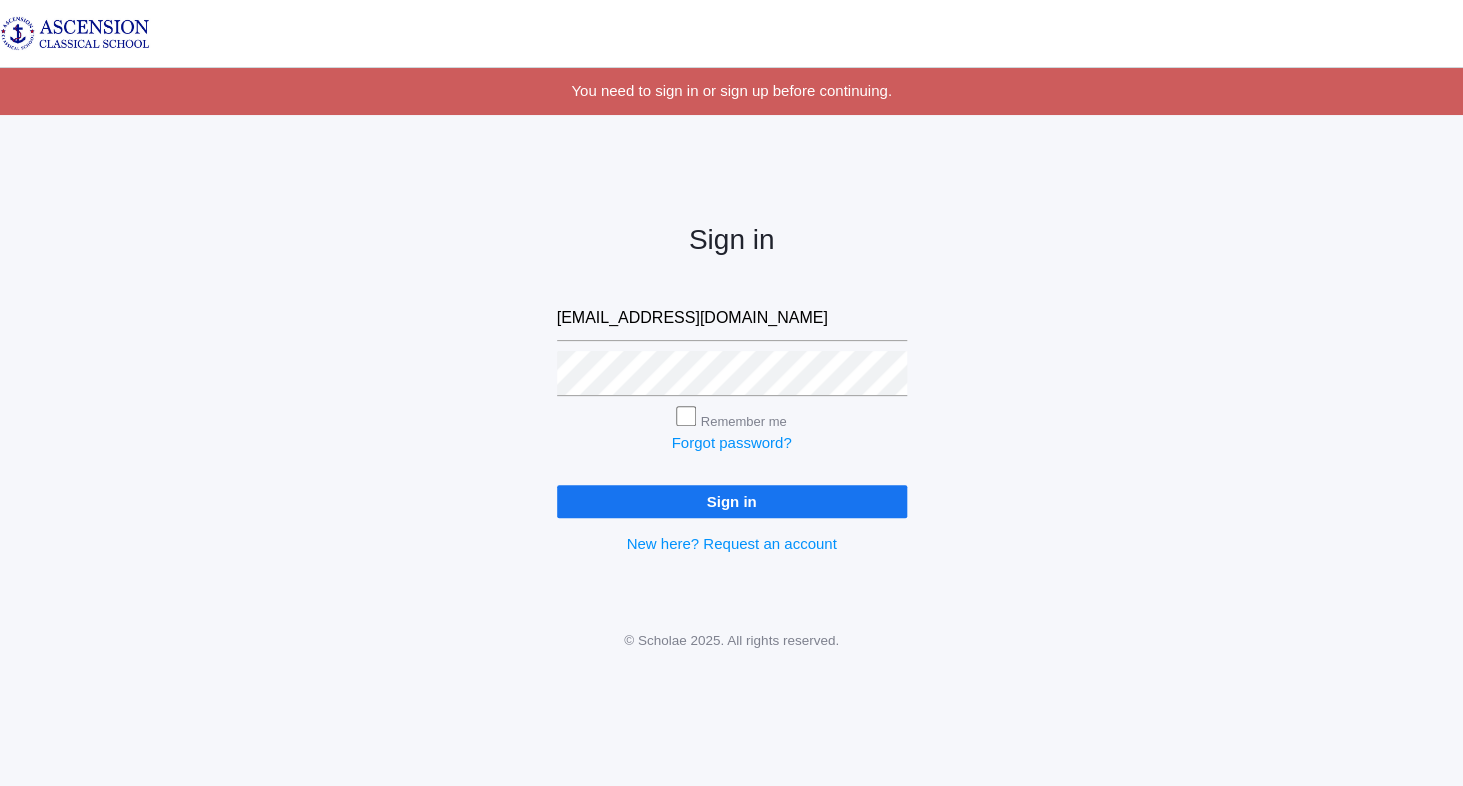 click on "Sign in" at bounding box center (732, 501) 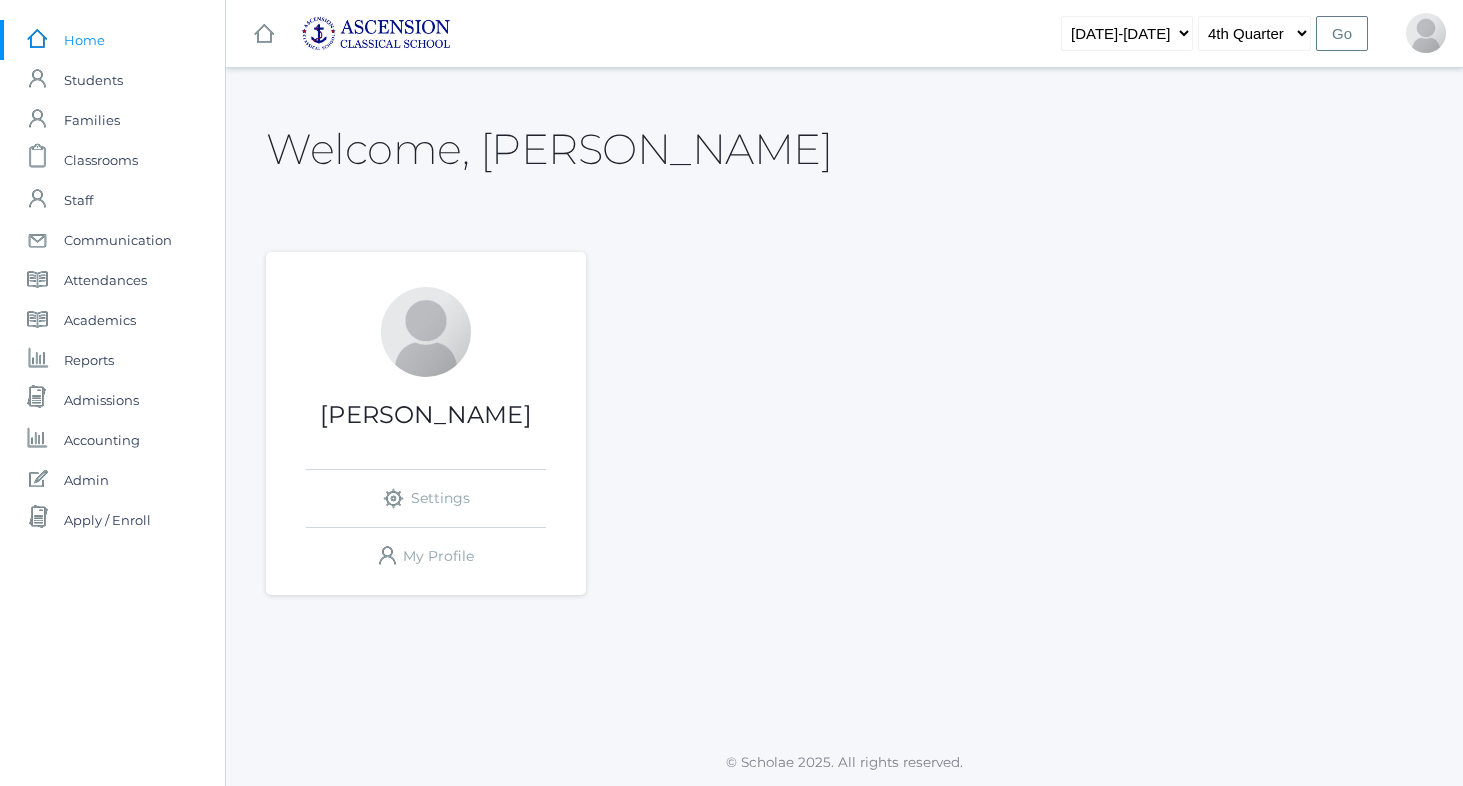 scroll, scrollTop: 0, scrollLeft: 0, axis: both 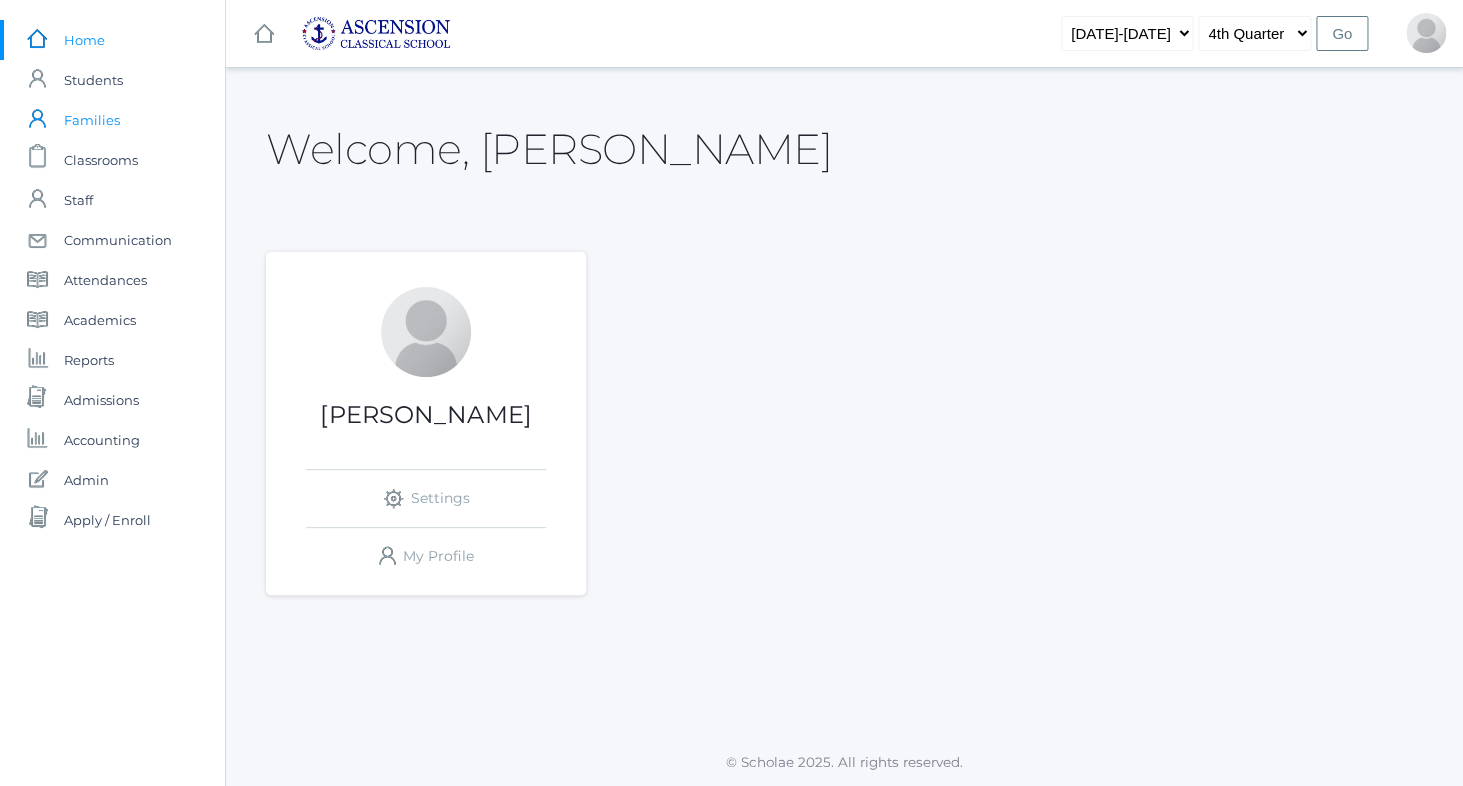 click on "Families" at bounding box center [92, 120] 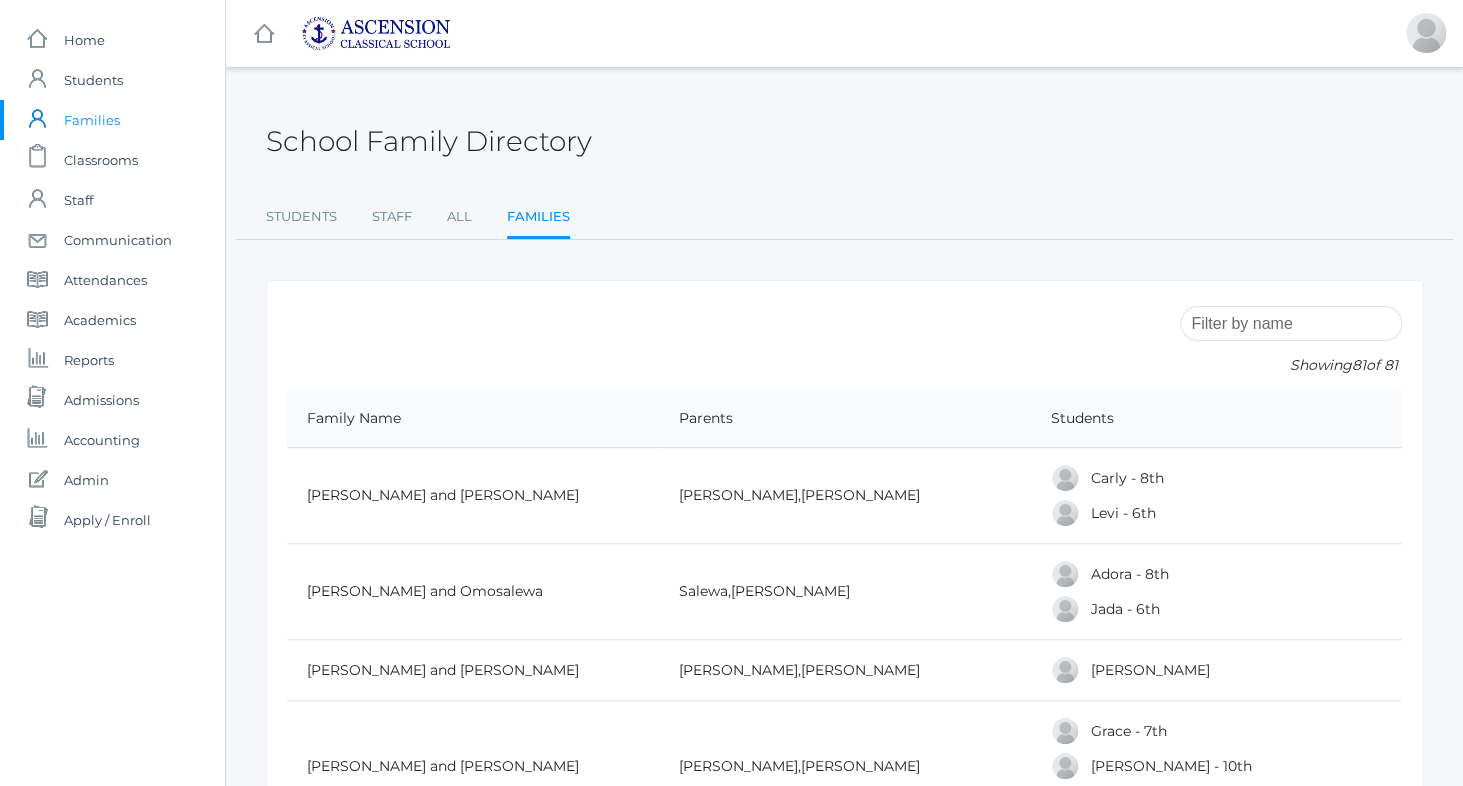 click at bounding box center (1291, 323) 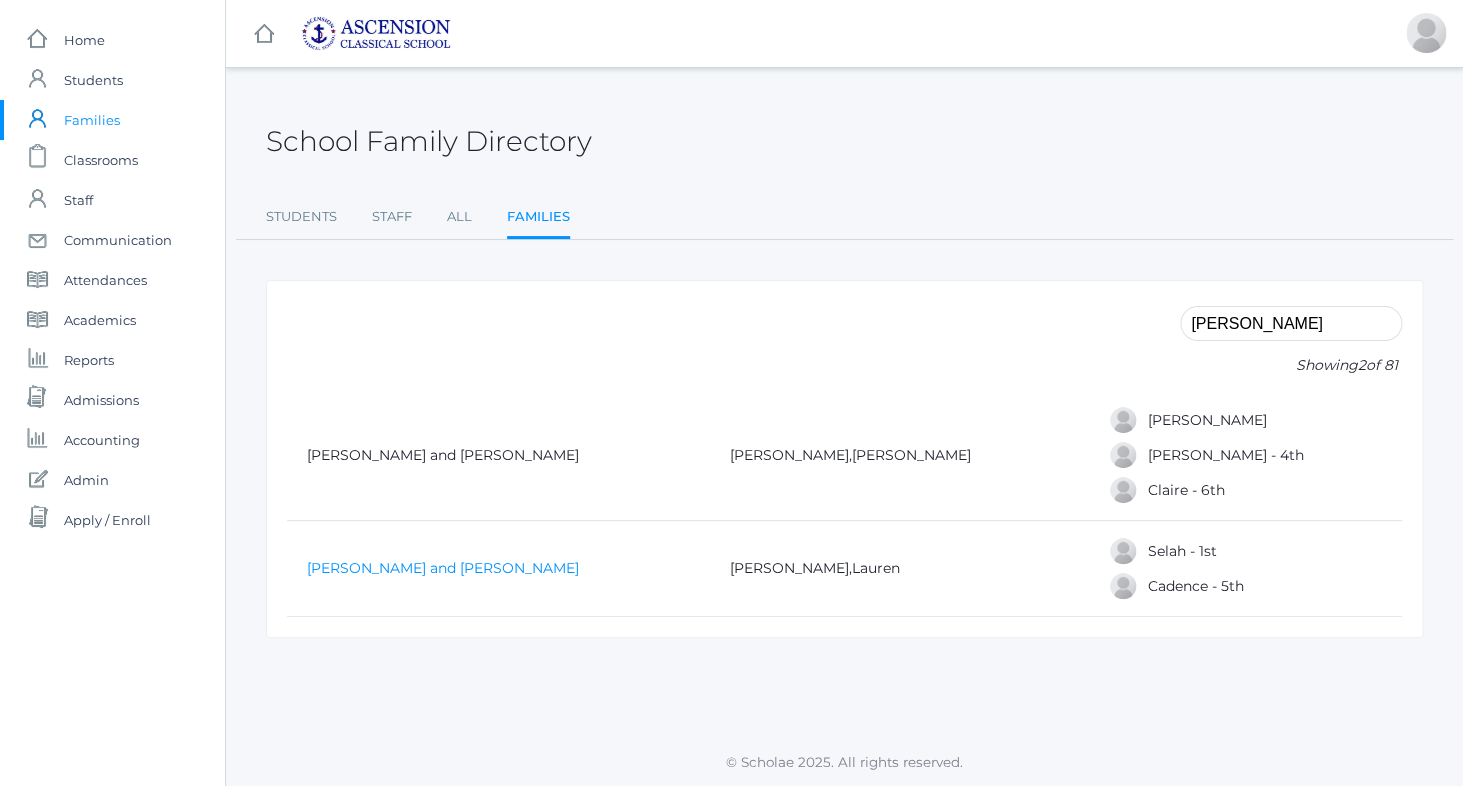 type on "Williams" 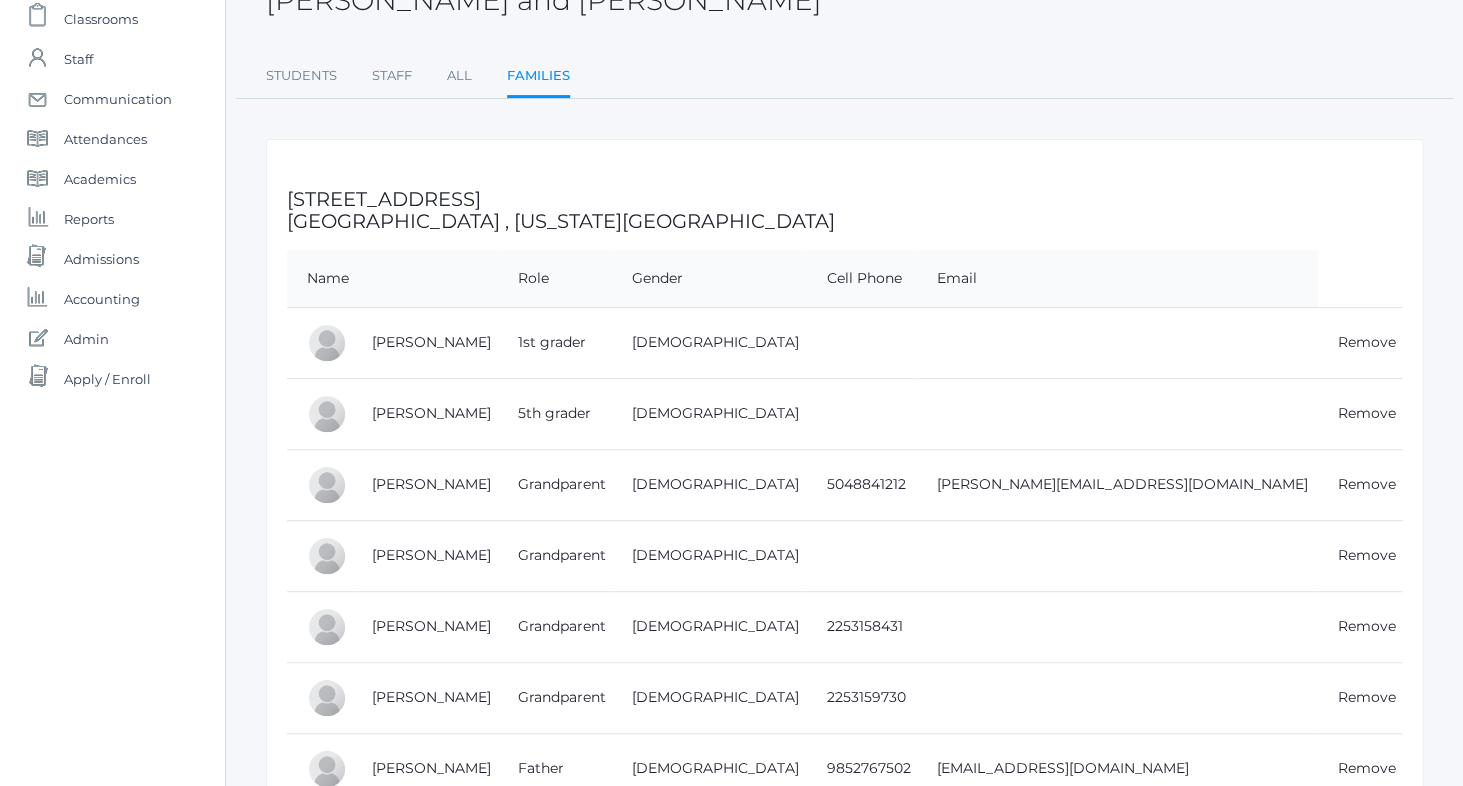scroll, scrollTop: 0, scrollLeft: 0, axis: both 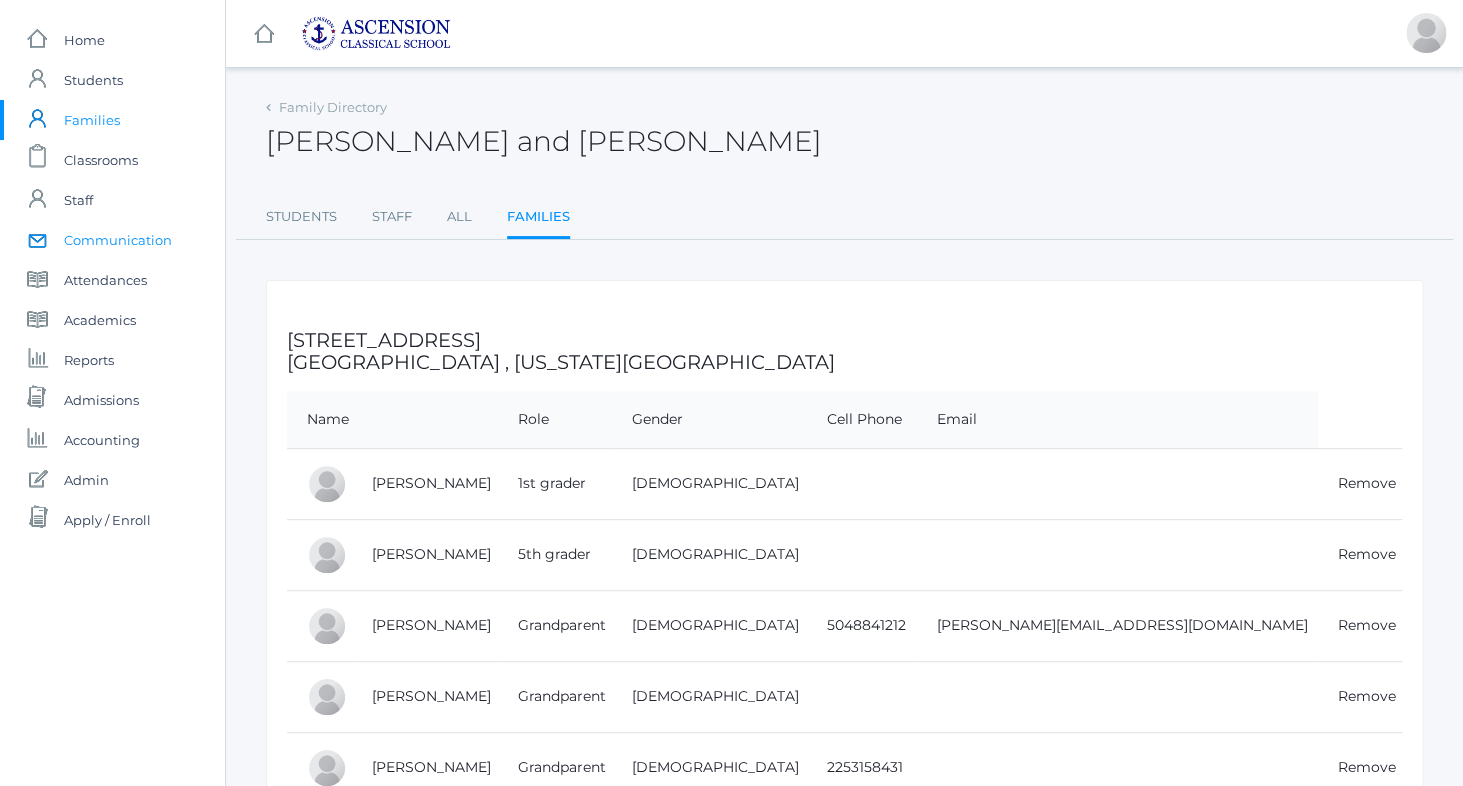 click on "Communication" at bounding box center (118, 240) 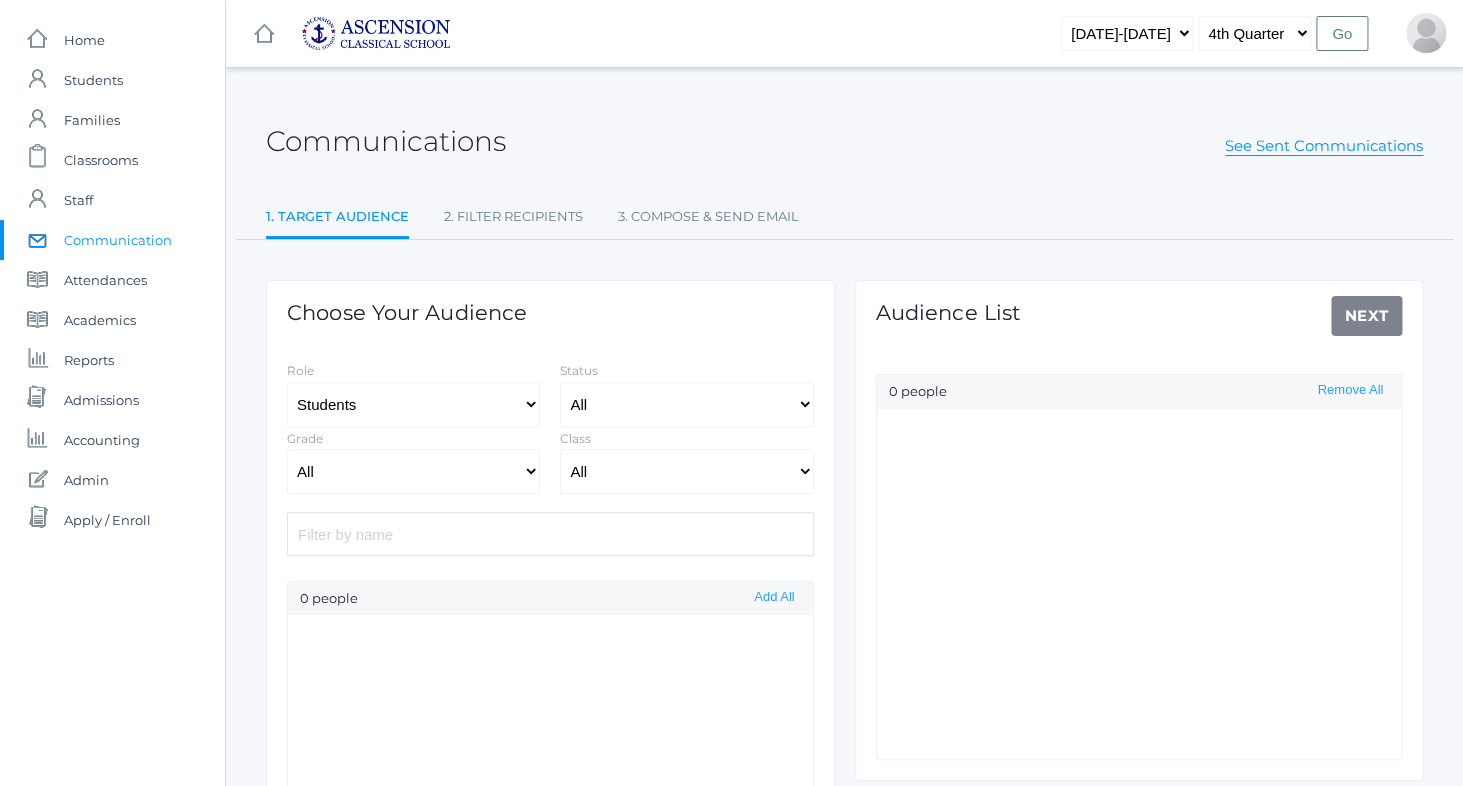 select on "Enrolled" 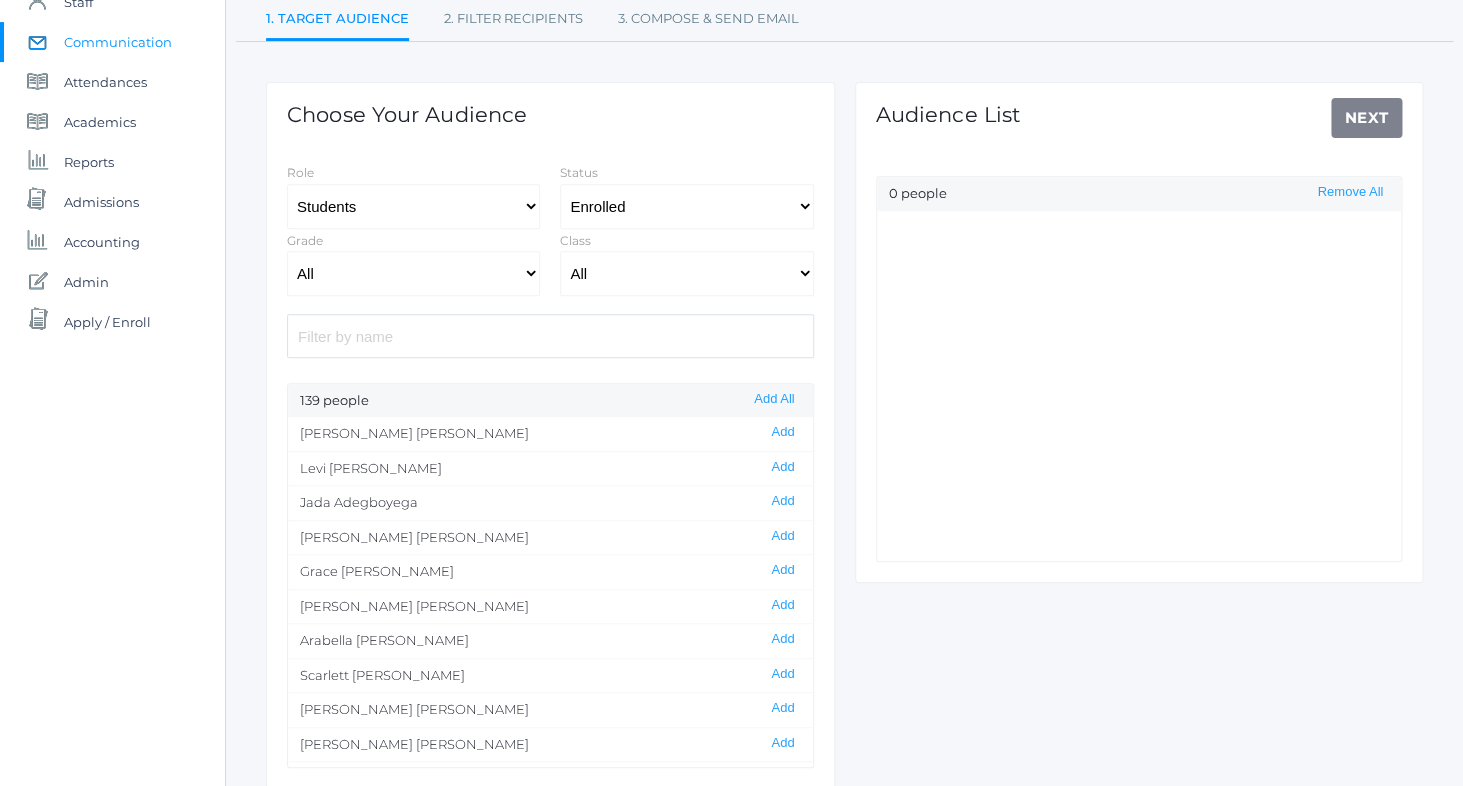 scroll, scrollTop: 199, scrollLeft: 0, axis: vertical 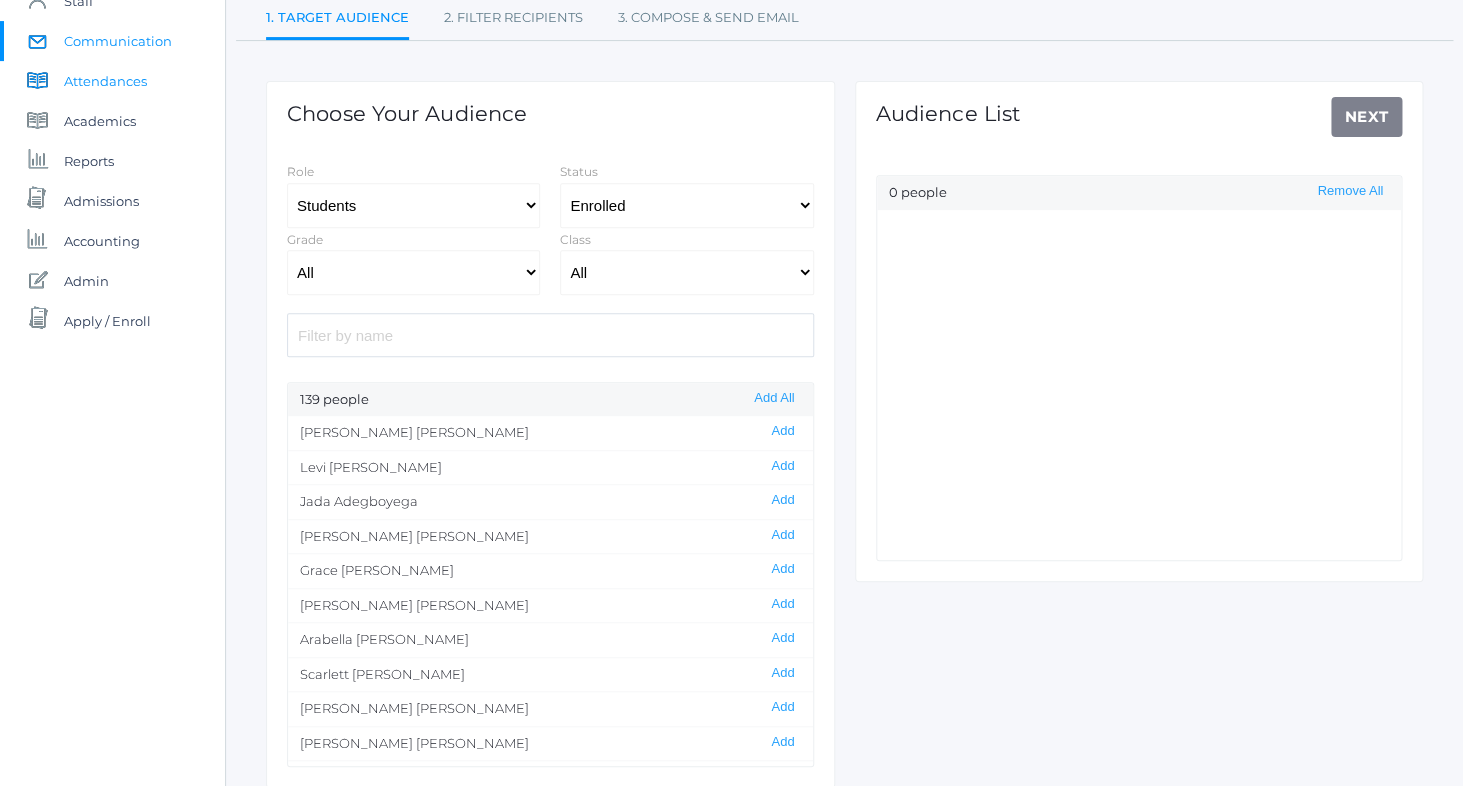 click on "Attendances" at bounding box center (105, 81) 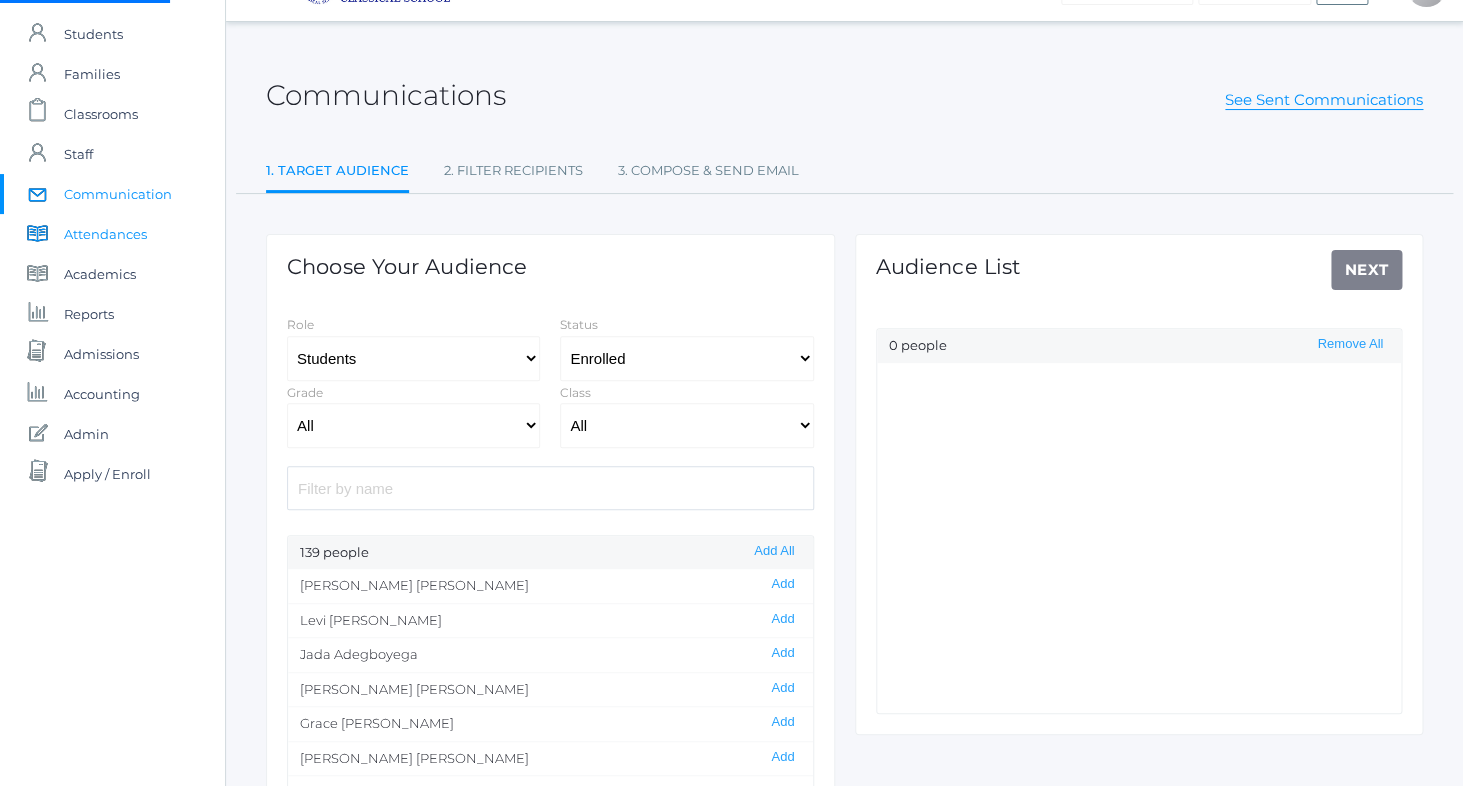 scroll, scrollTop: 0, scrollLeft: 0, axis: both 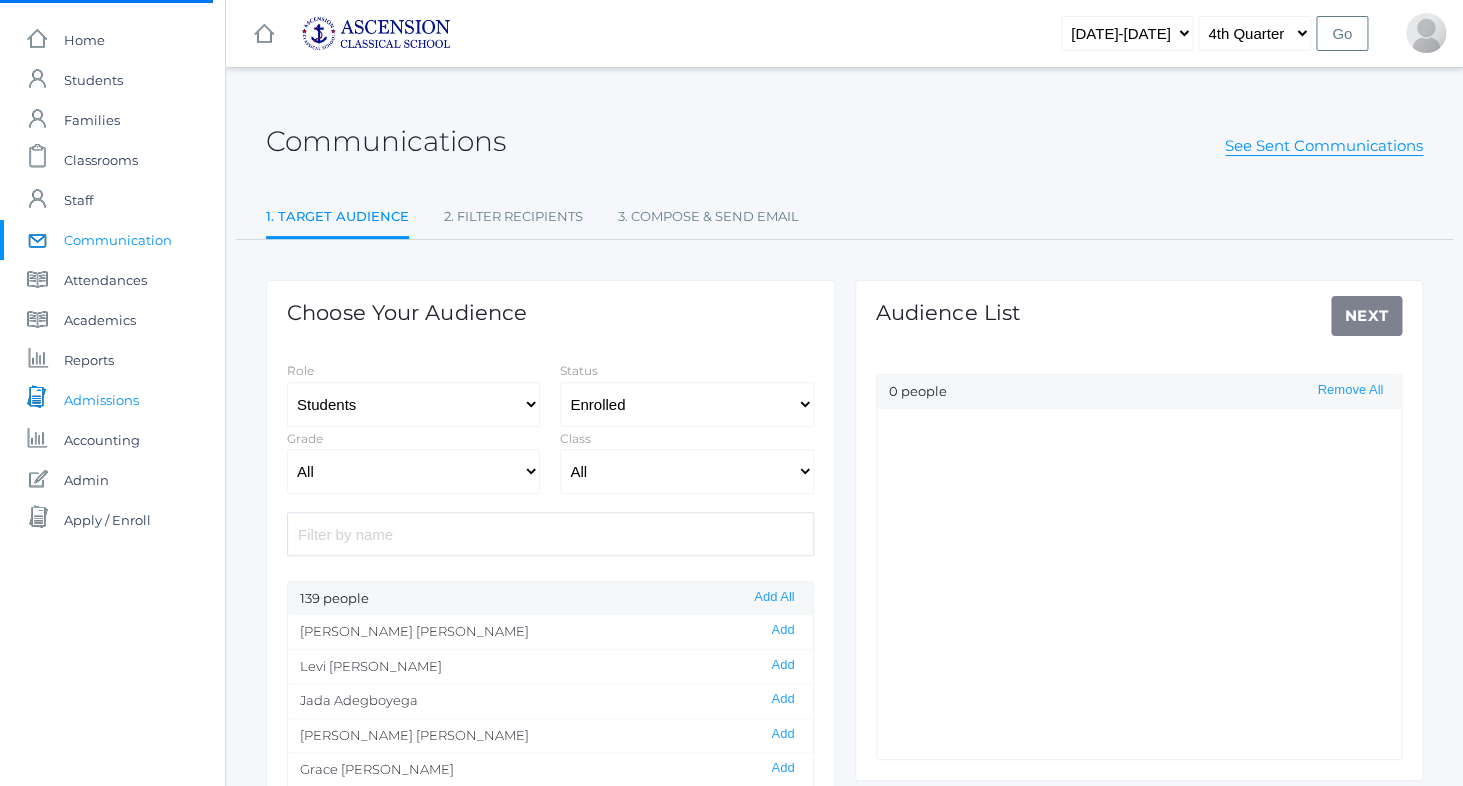 click on "Admissions" at bounding box center [101, 400] 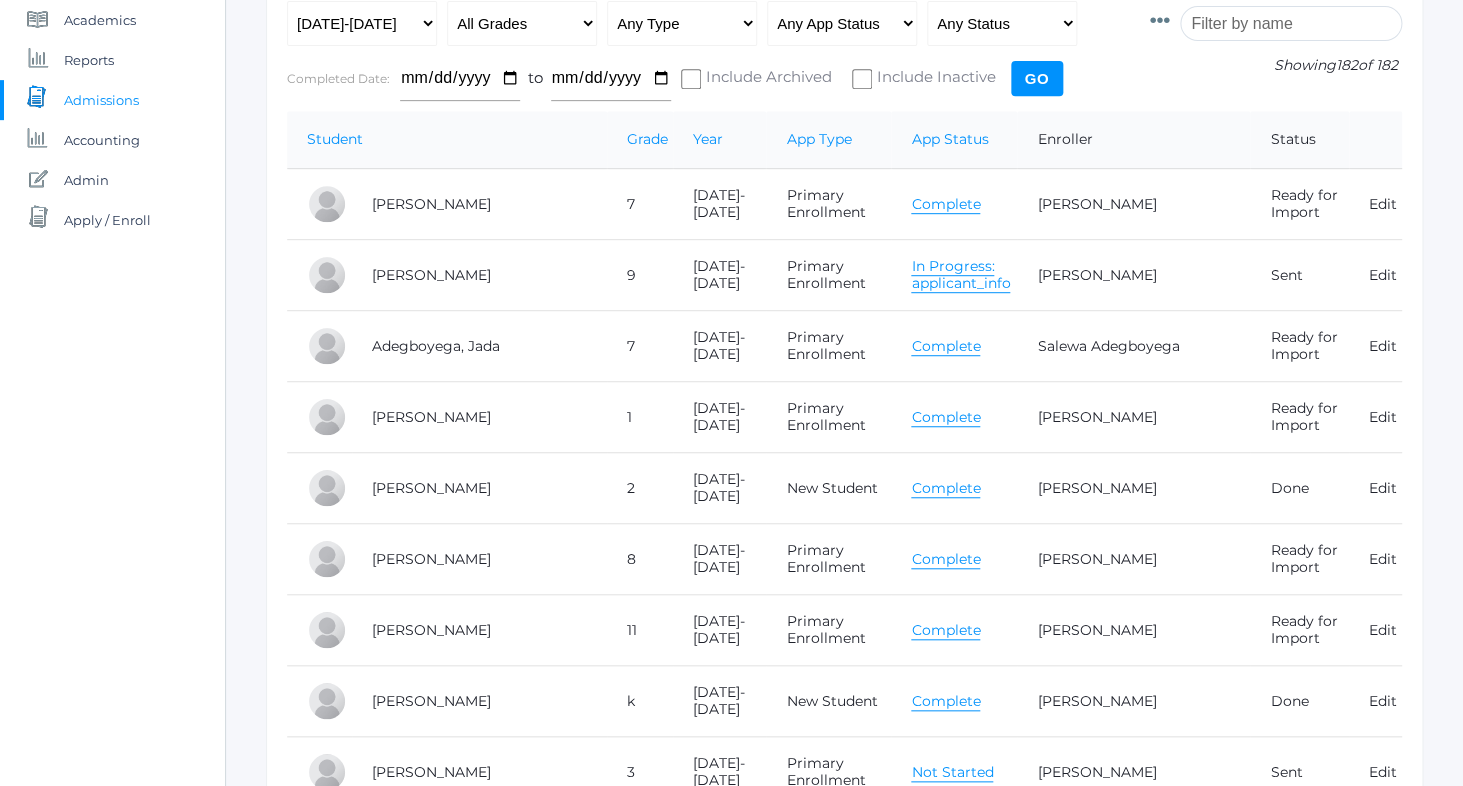 scroll, scrollTop: 0, scrollLeft: 0, axis: both 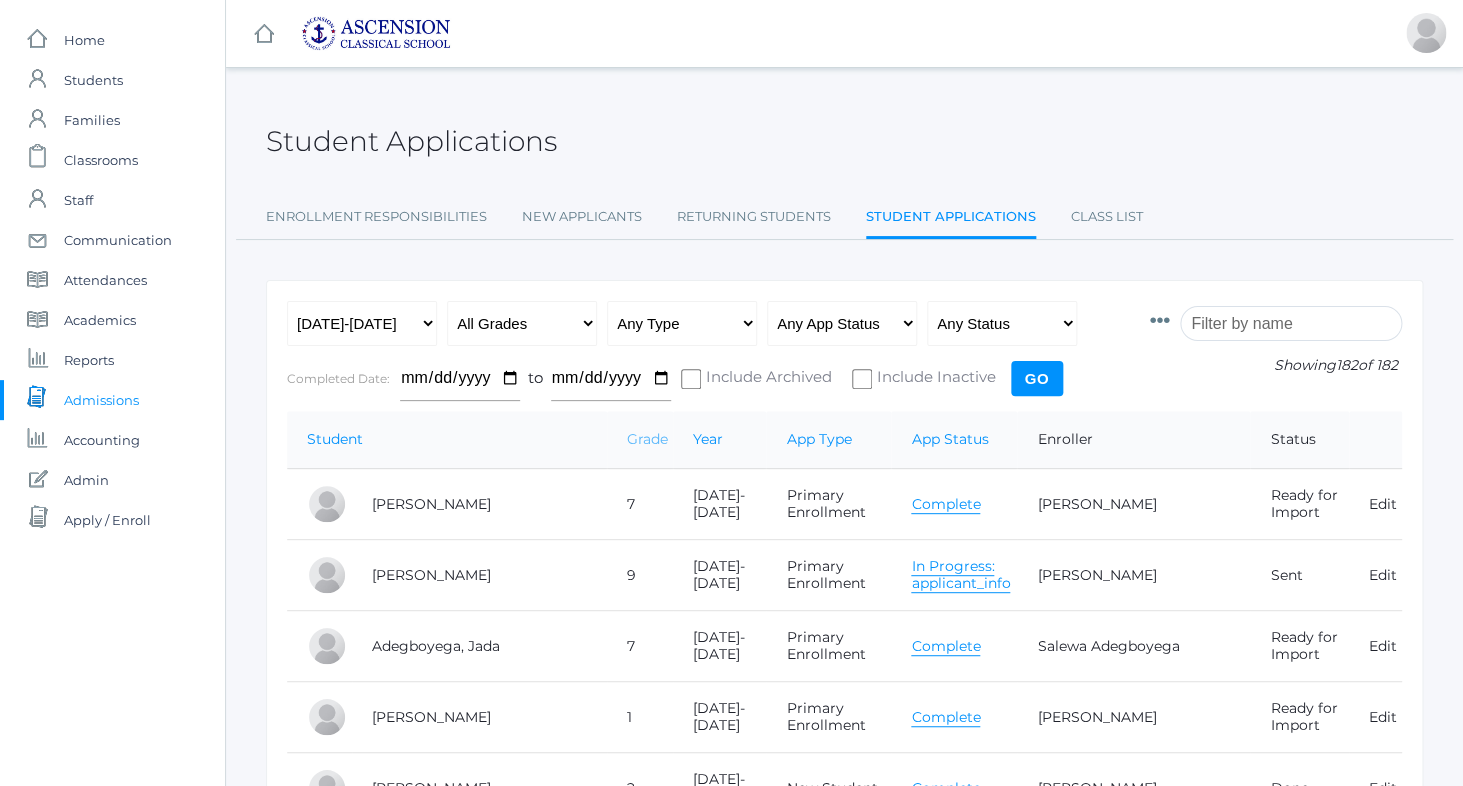 click on "Grade" at bounding box center [647, 439] 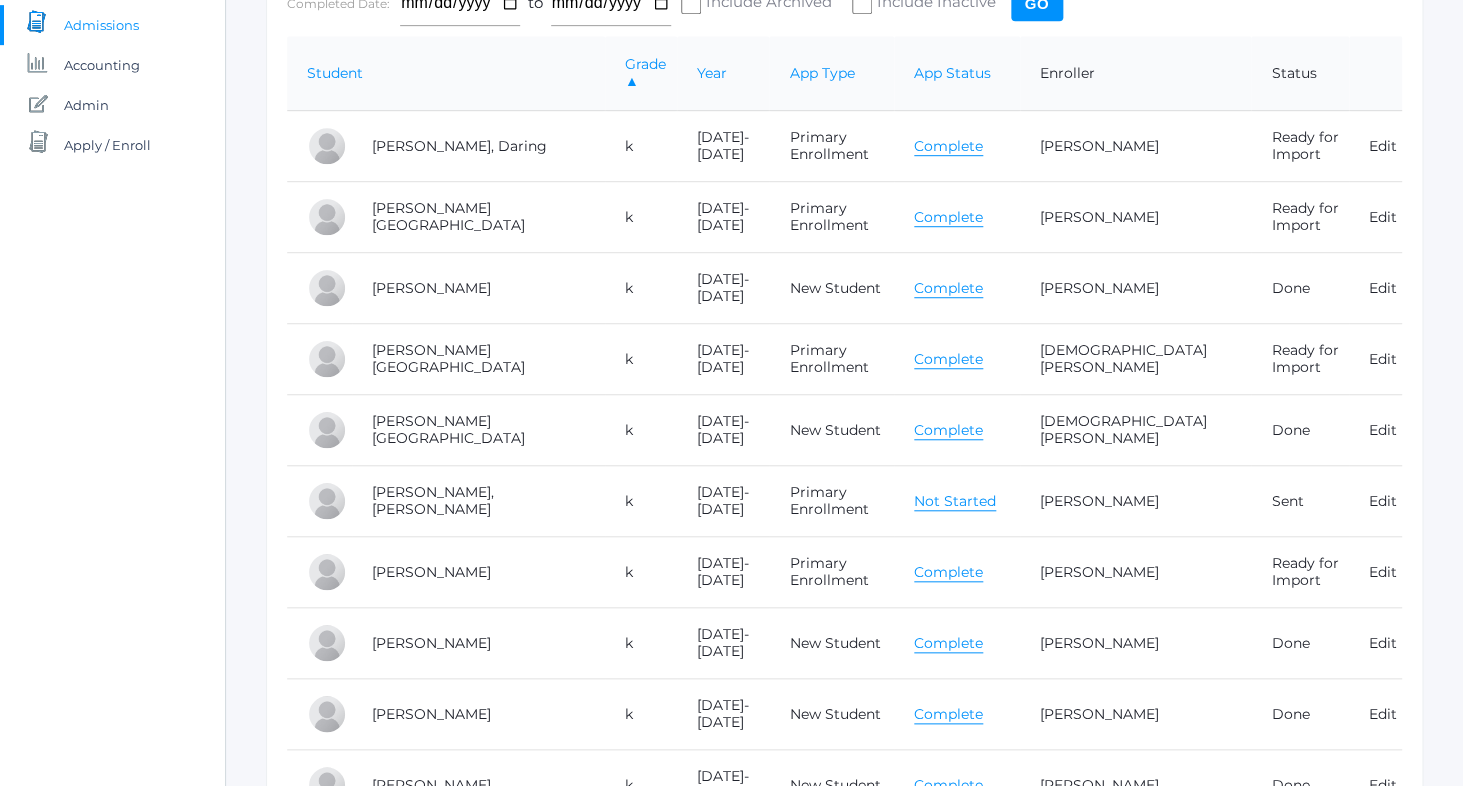 scroll, scrollTop: 0, scrollLeft: 0, axis: both 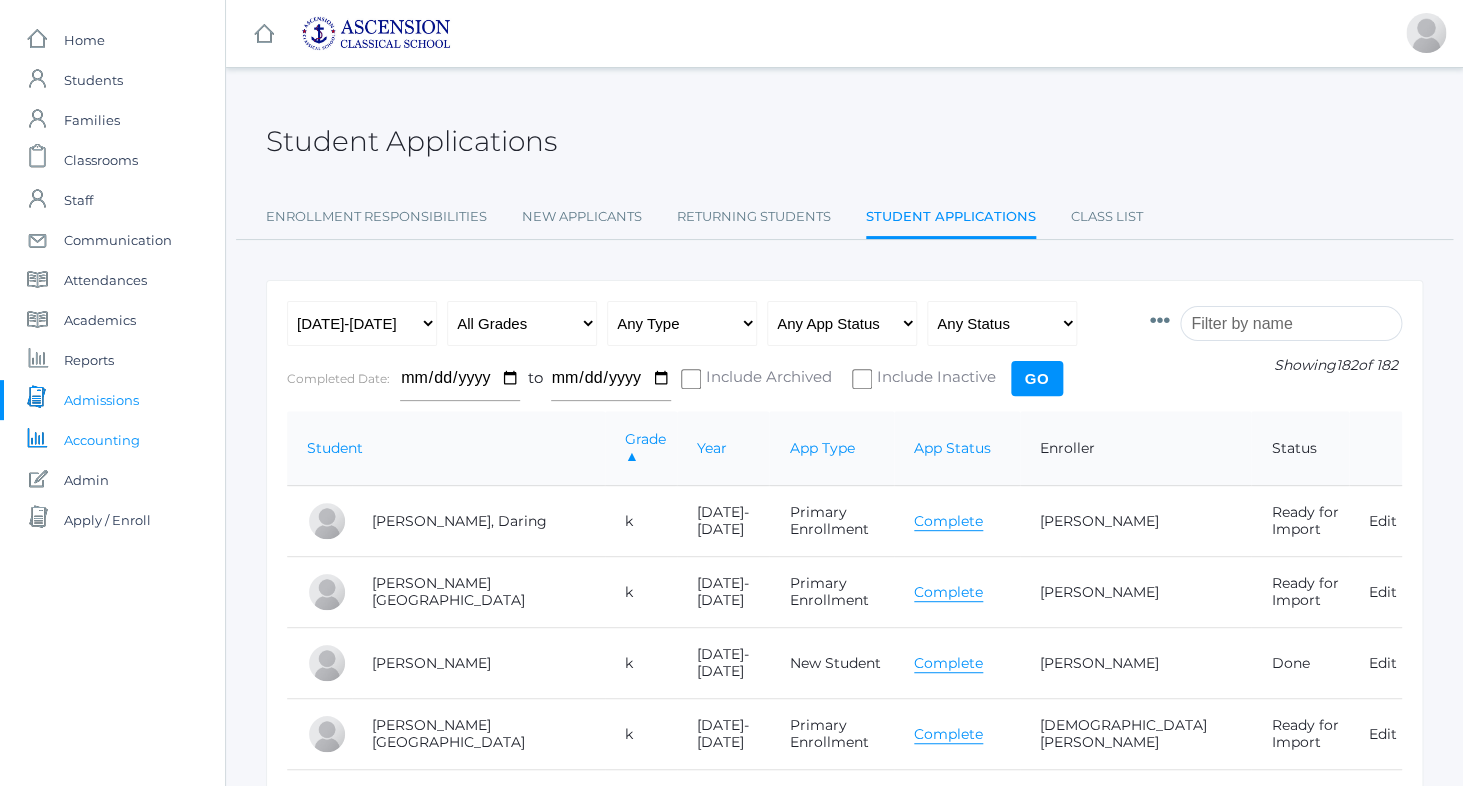 click on "Accounting" at bounding box center [102, 440] 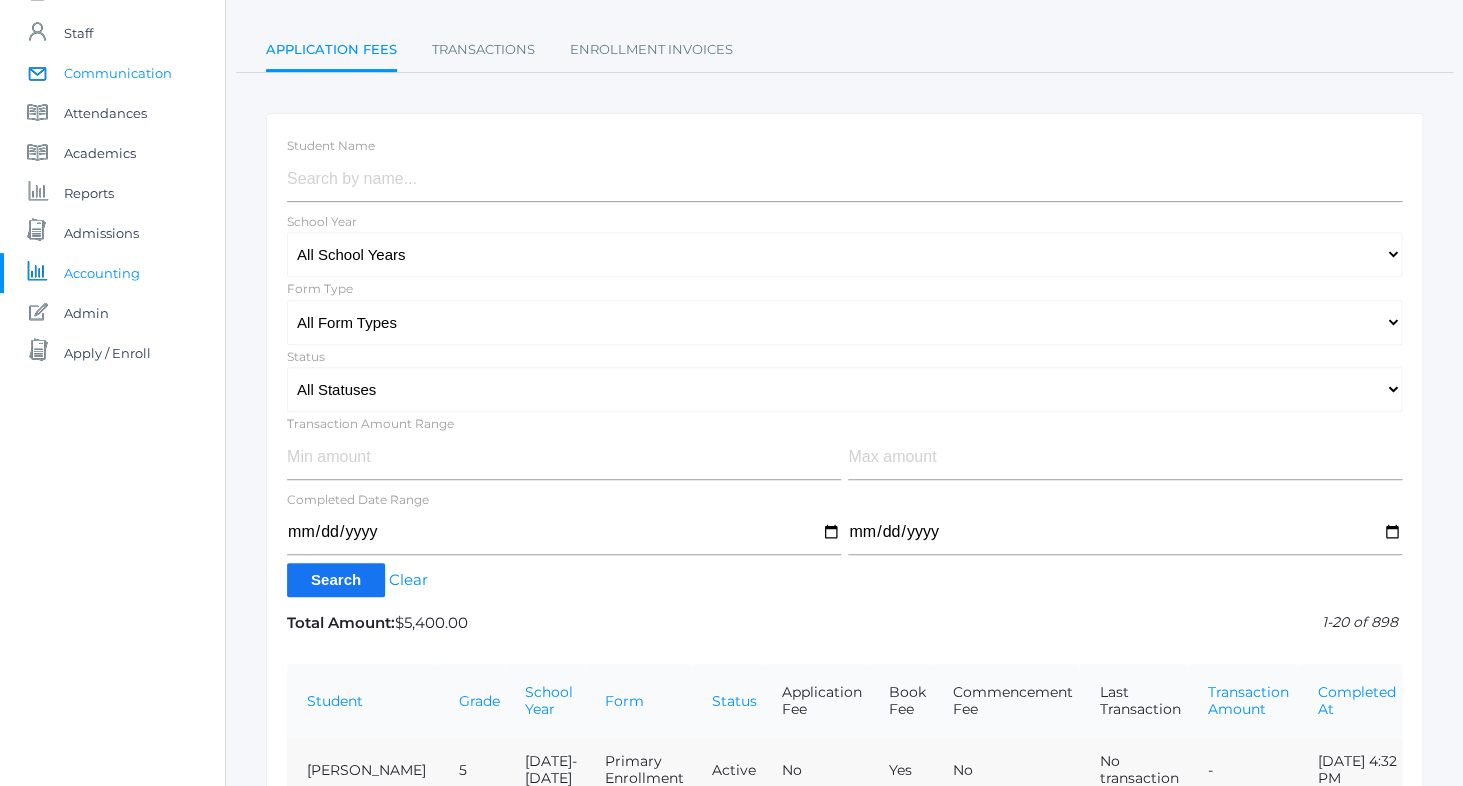 scroll, scrollTop: 0, scrollLeft: 0, axis: both 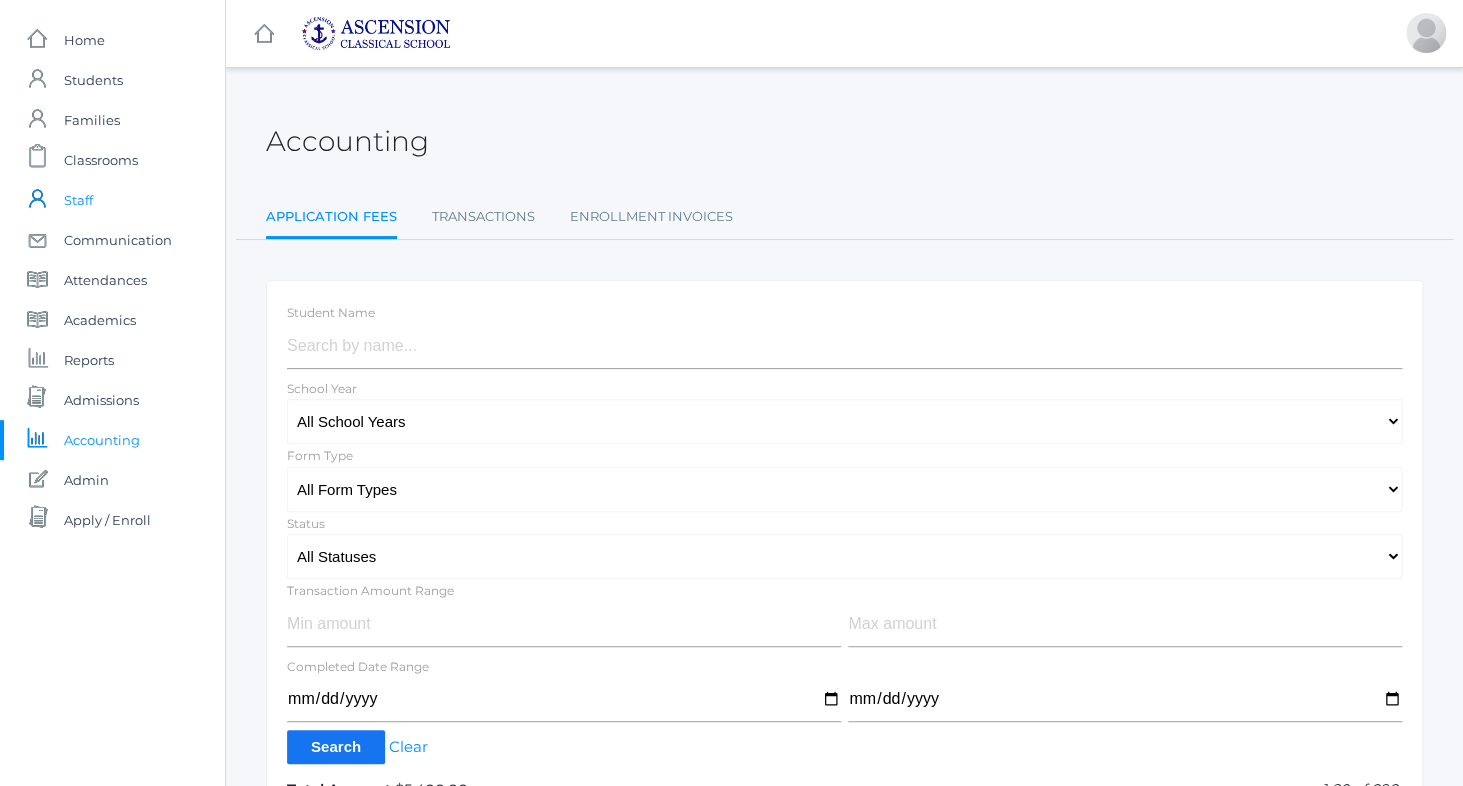 click on "Staff" at bounding box center (78, 200) 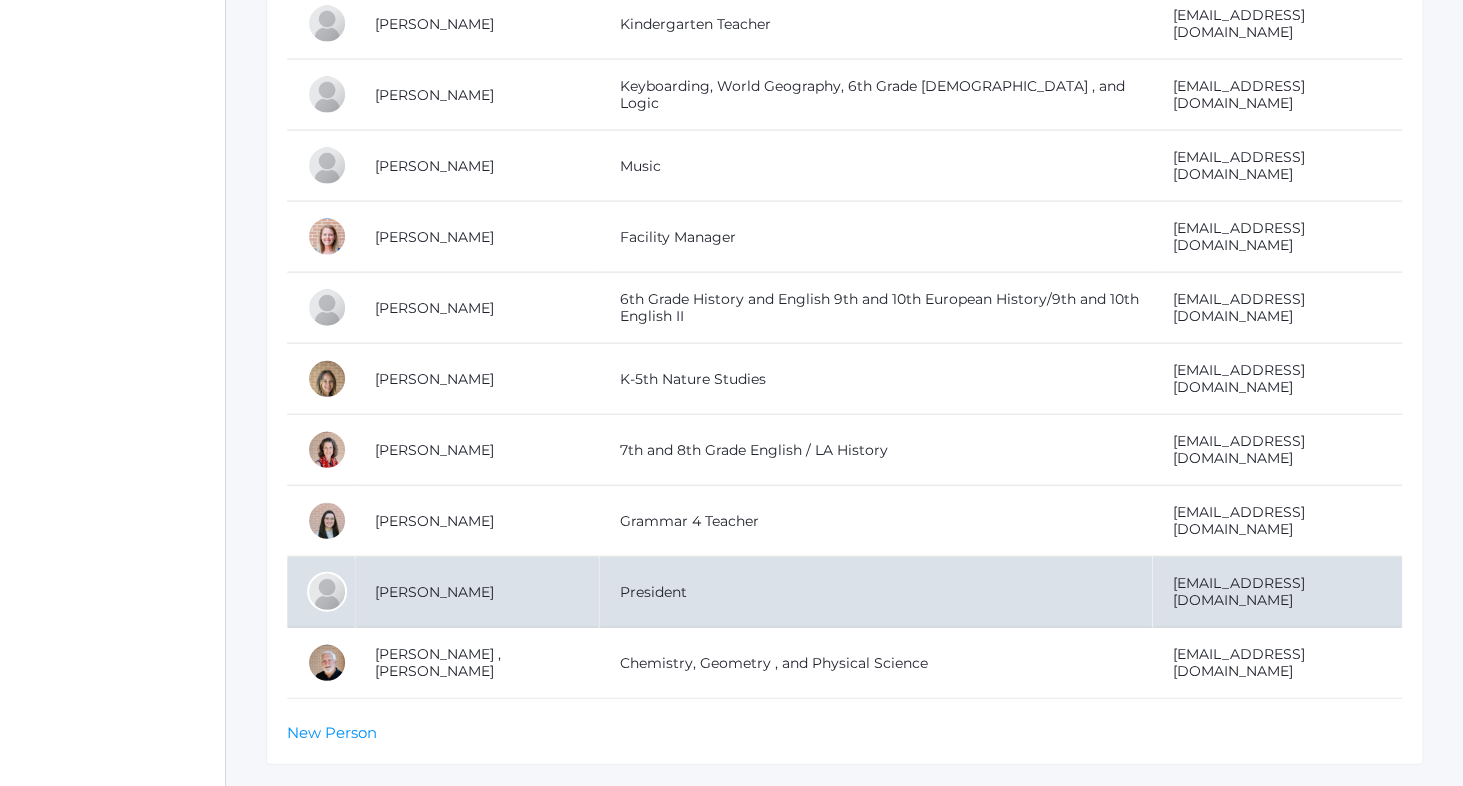 scroll, scrollTop: 1522, scrollLeft: 0, axis: vertical 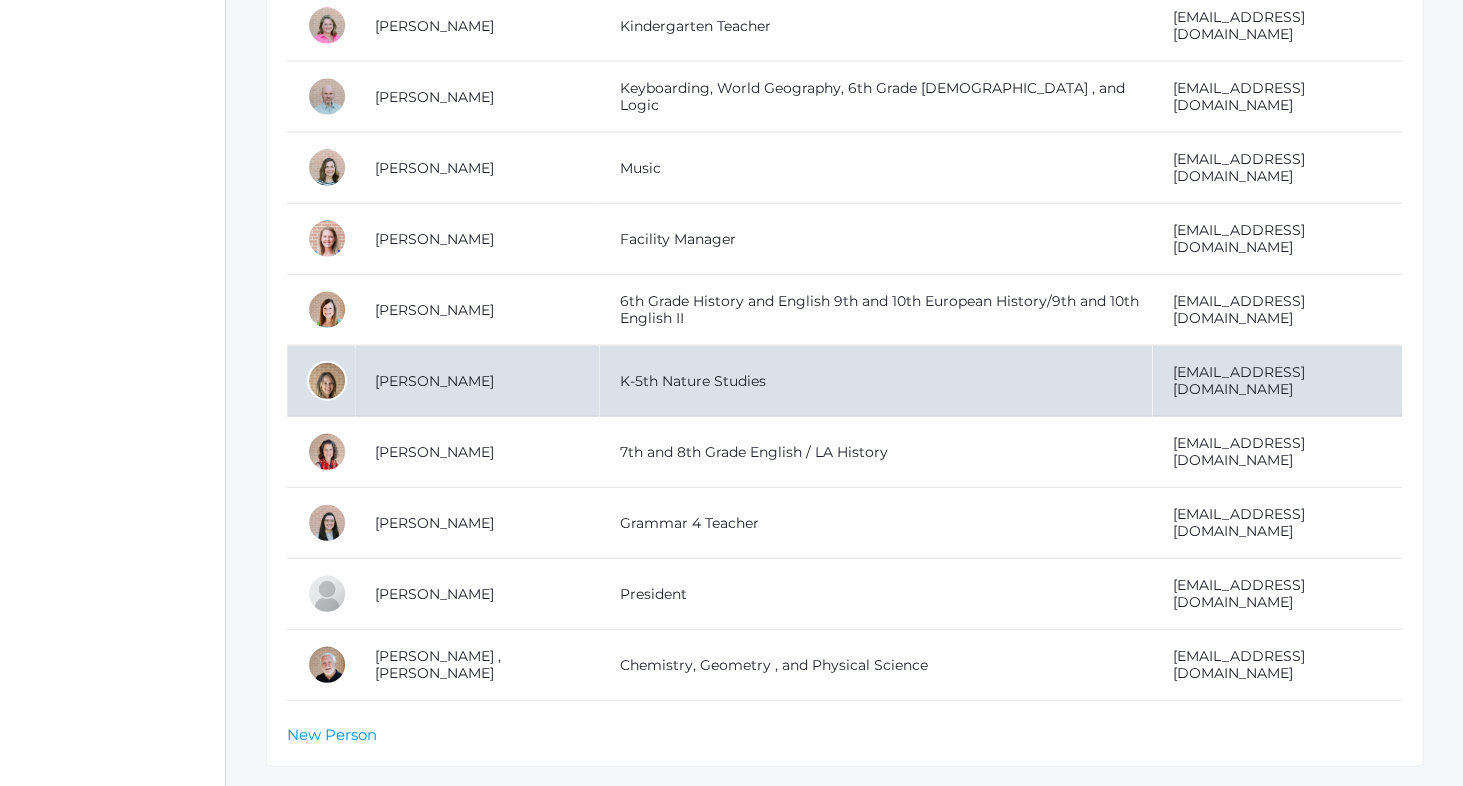 click on "Smith, Britney" at bounding box center (477, 381) 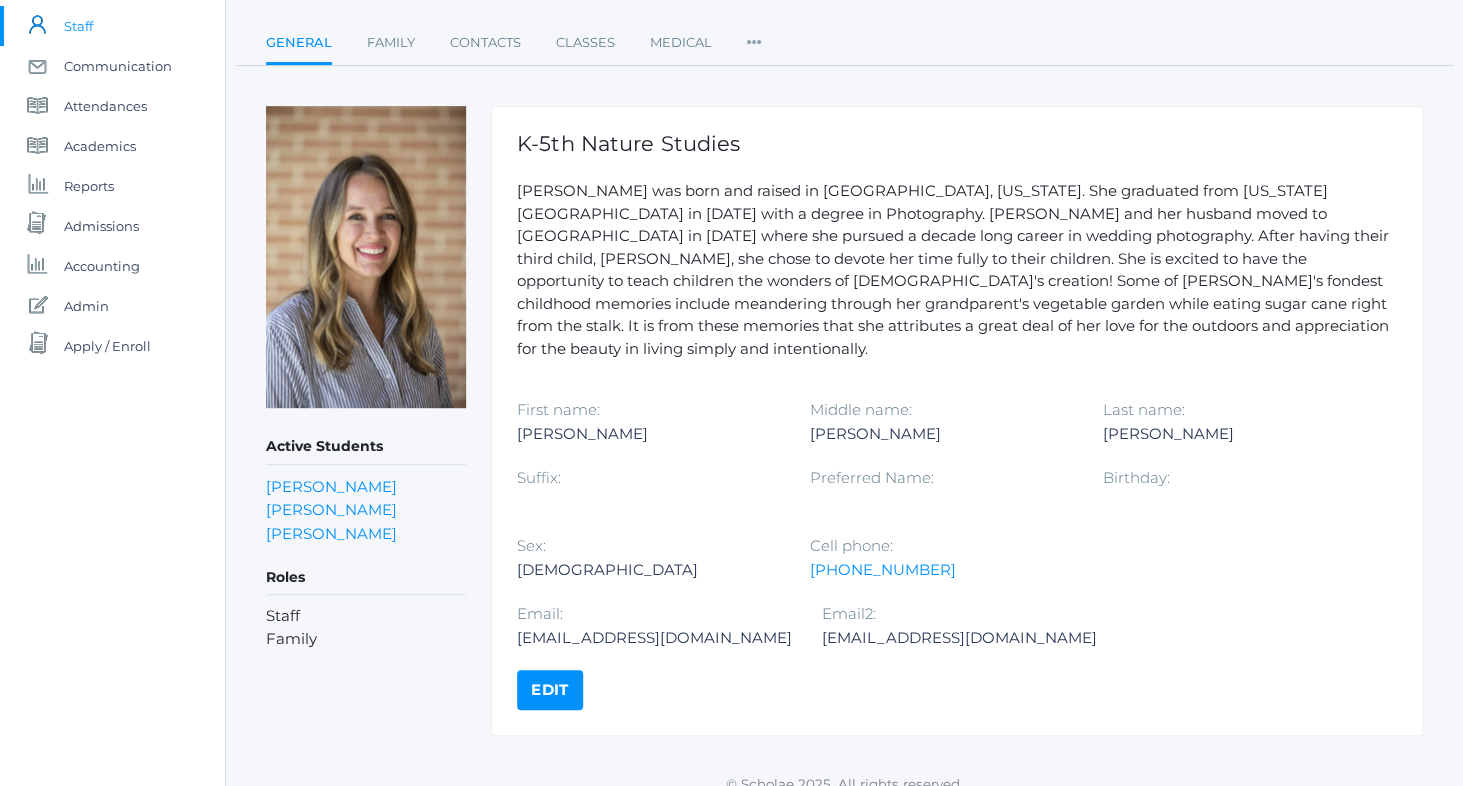 scroll, scrollTop: 0, scrollLeft: 0, axis: both 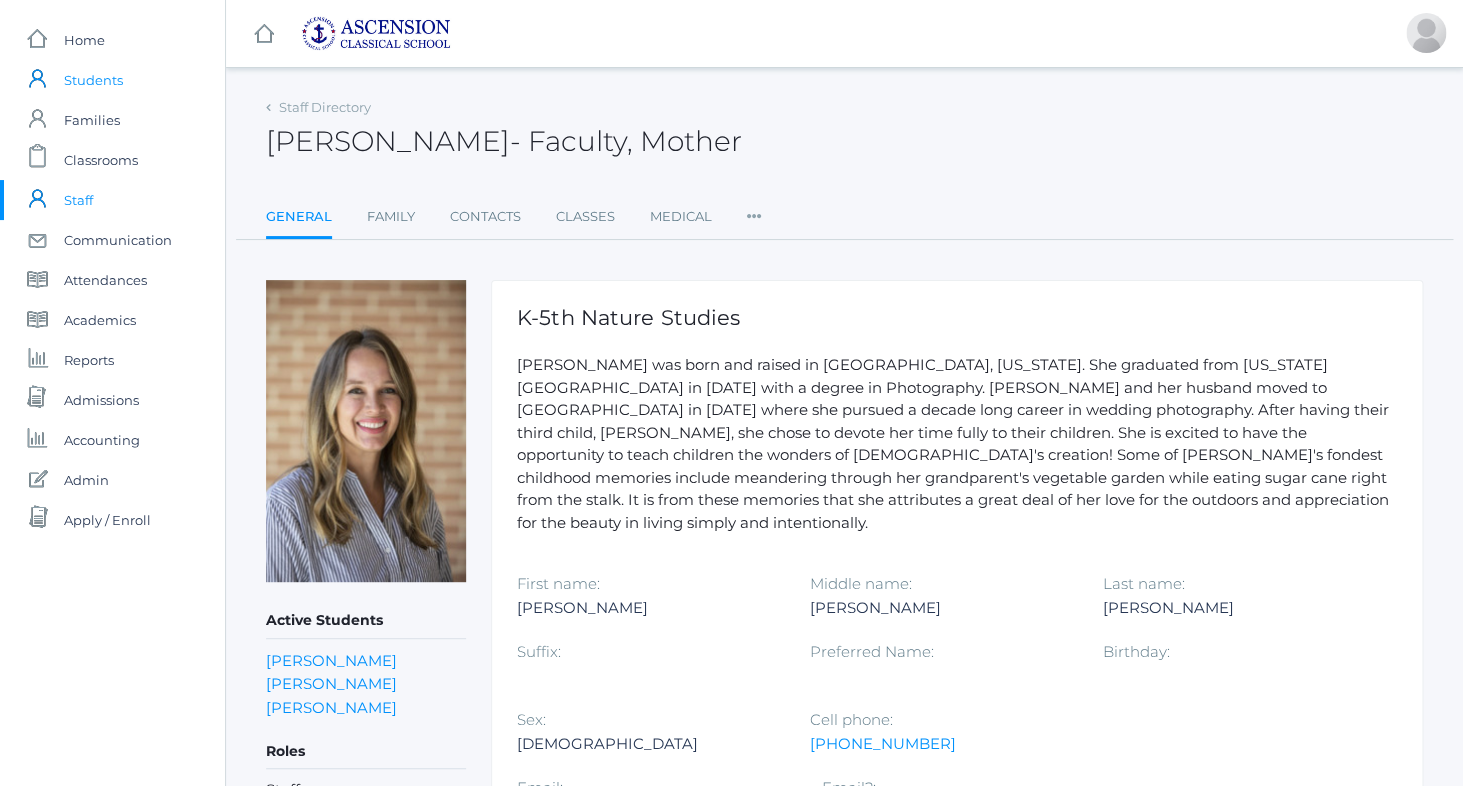 click on "Students" at bounding box center [93, 80] 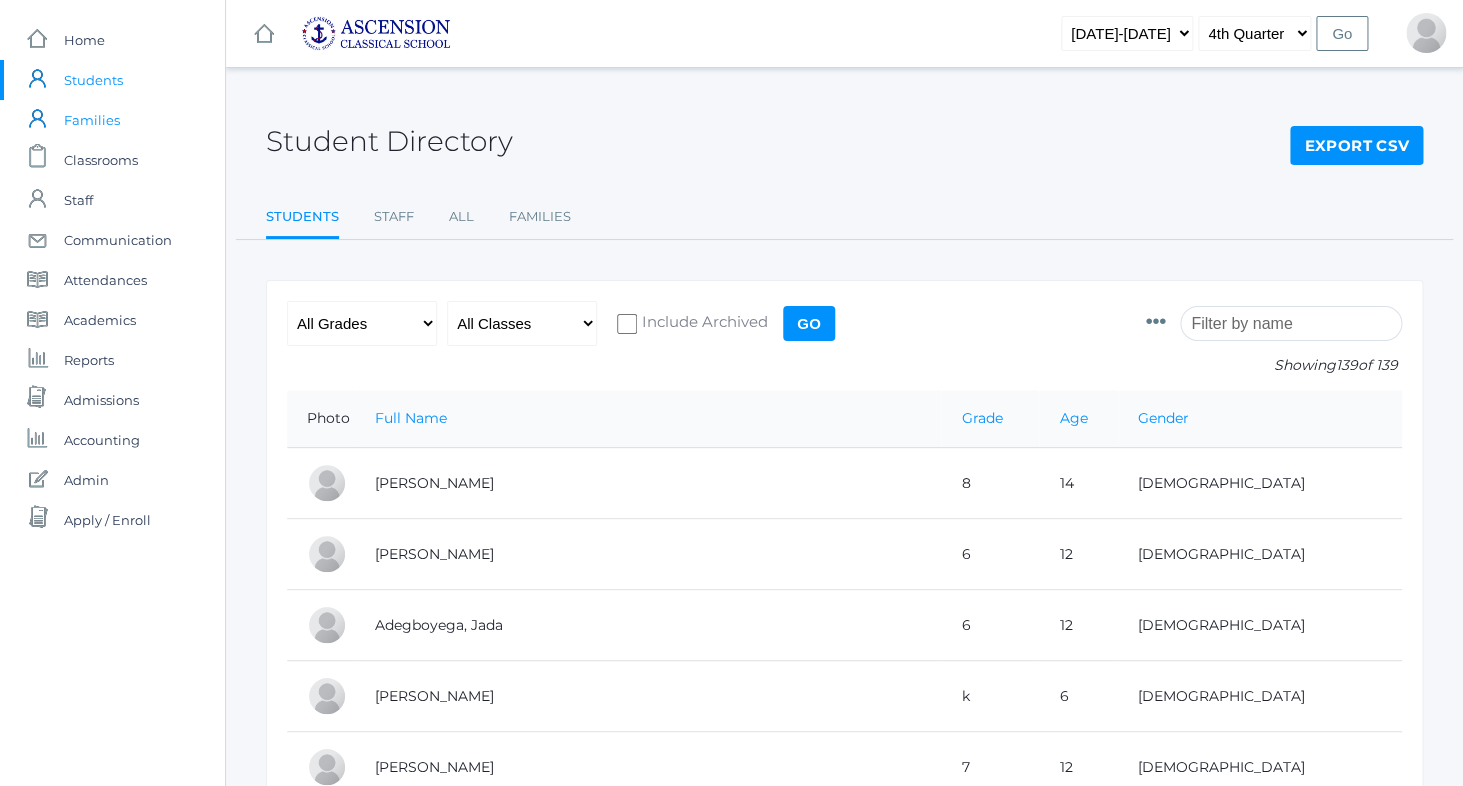 click on "Families" at bounding box center (92, 120) 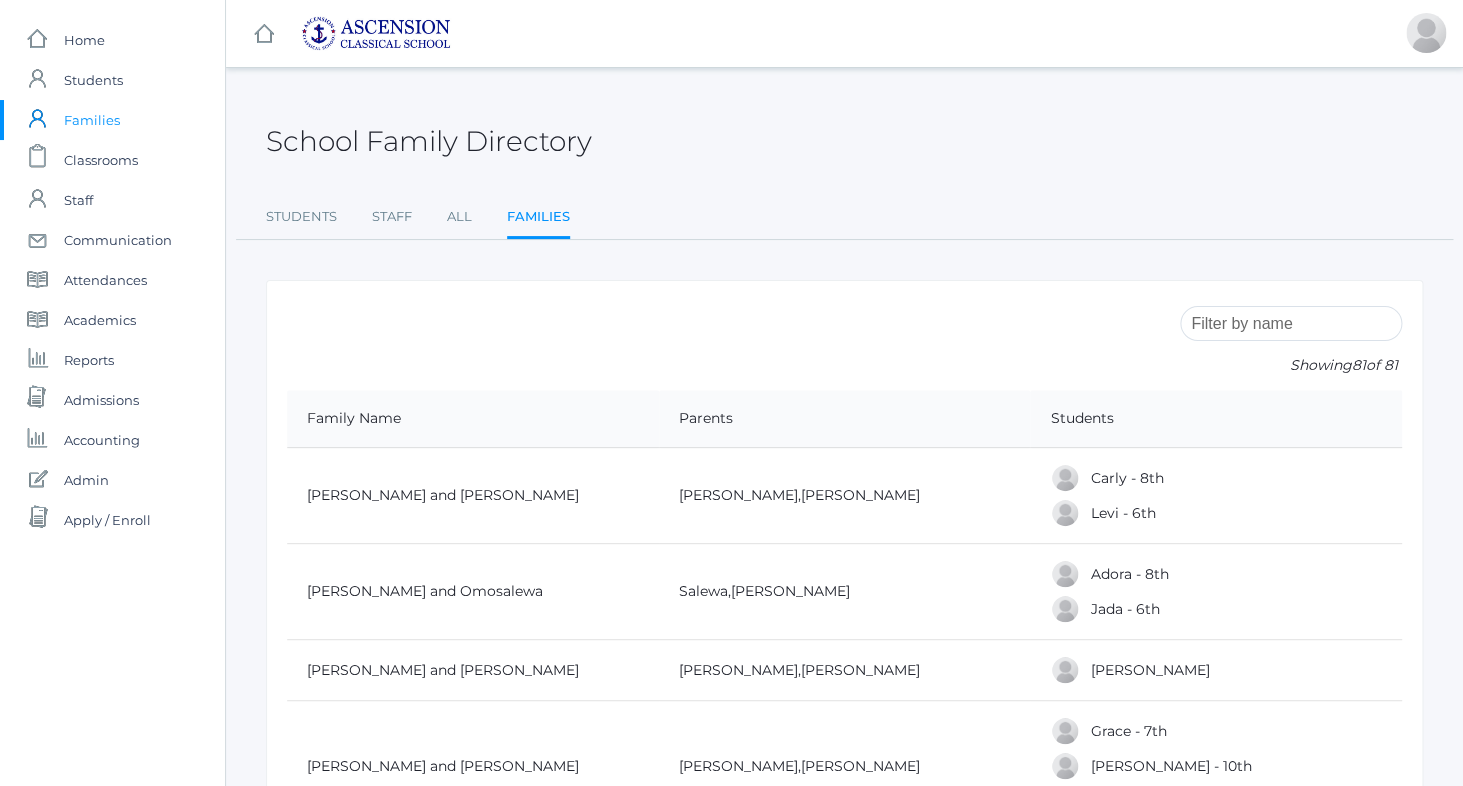 click at bounding box center (1291, 323) 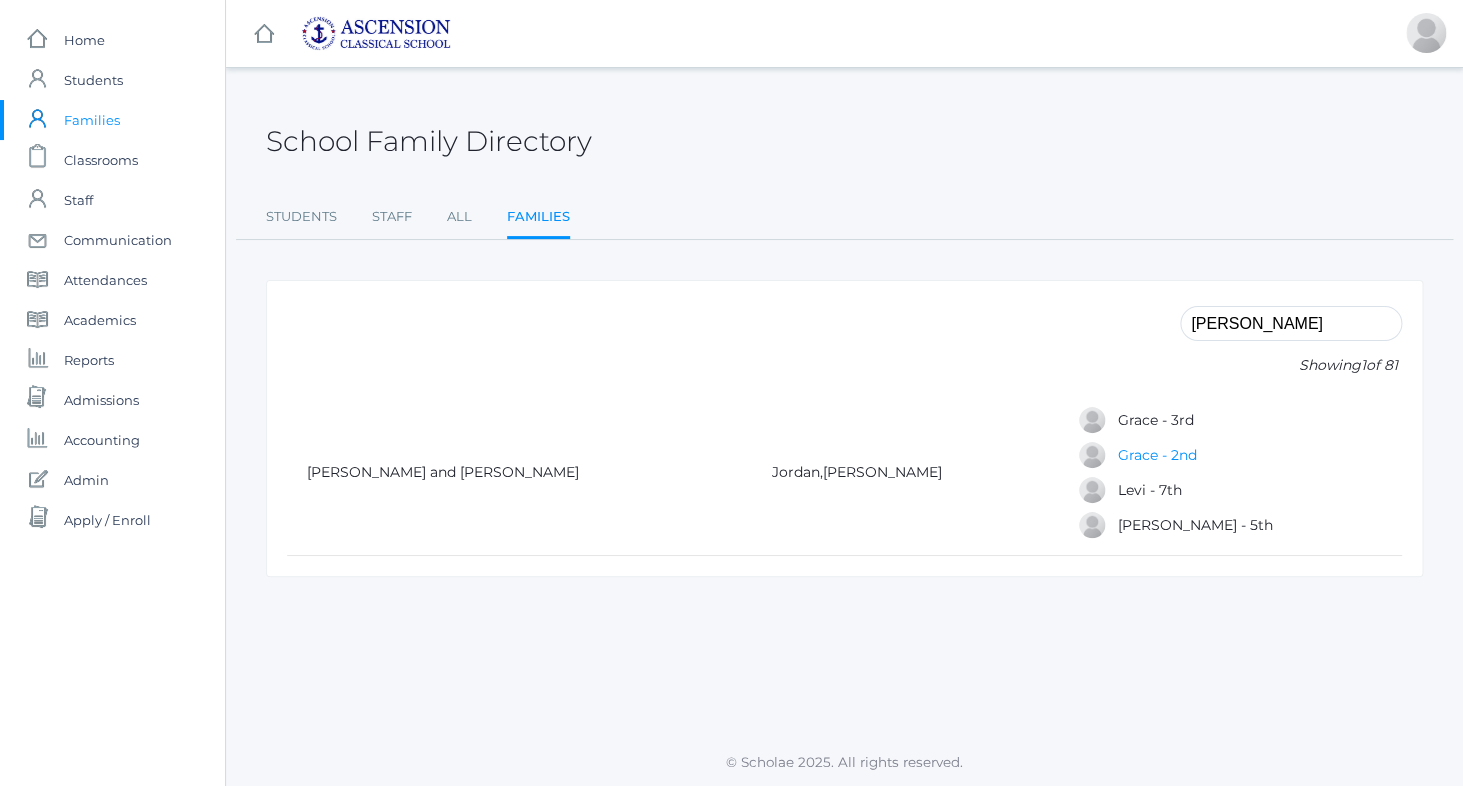 type on "Smith" 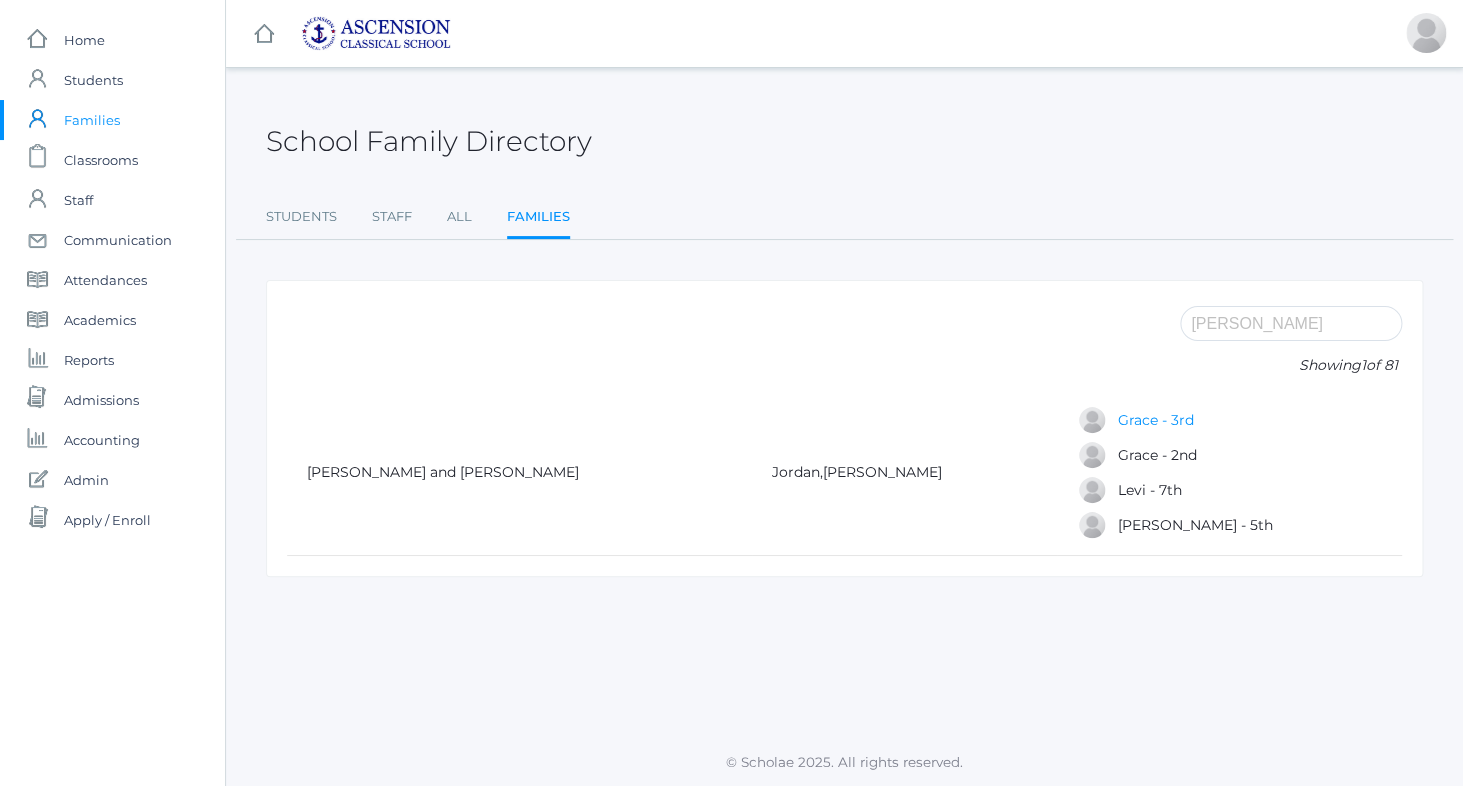 click on "Grace - 3rd" at bounding box center (1155, 420) 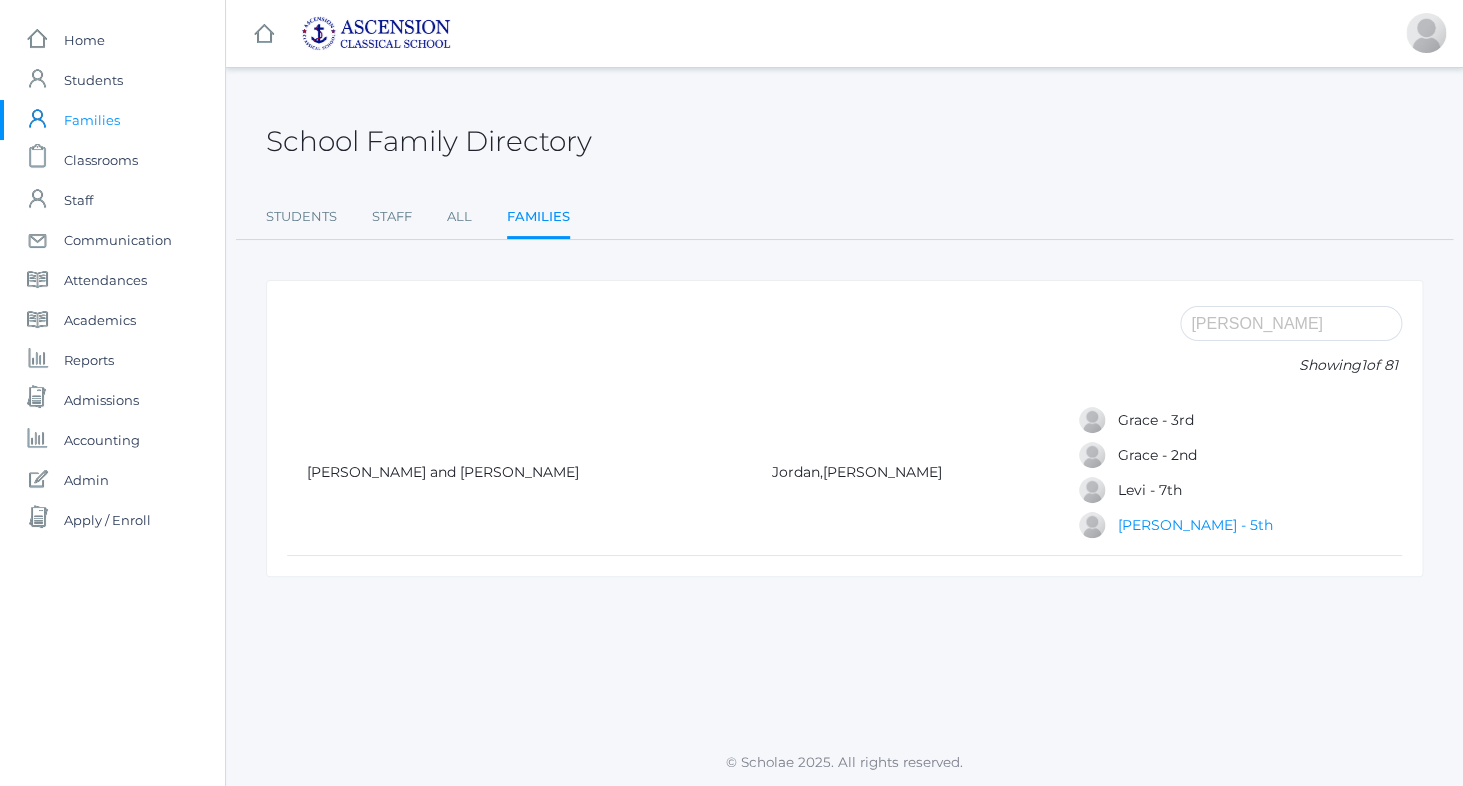 click on "[PERSON_NAME] - 5th" at bounding box center [1194, 525] 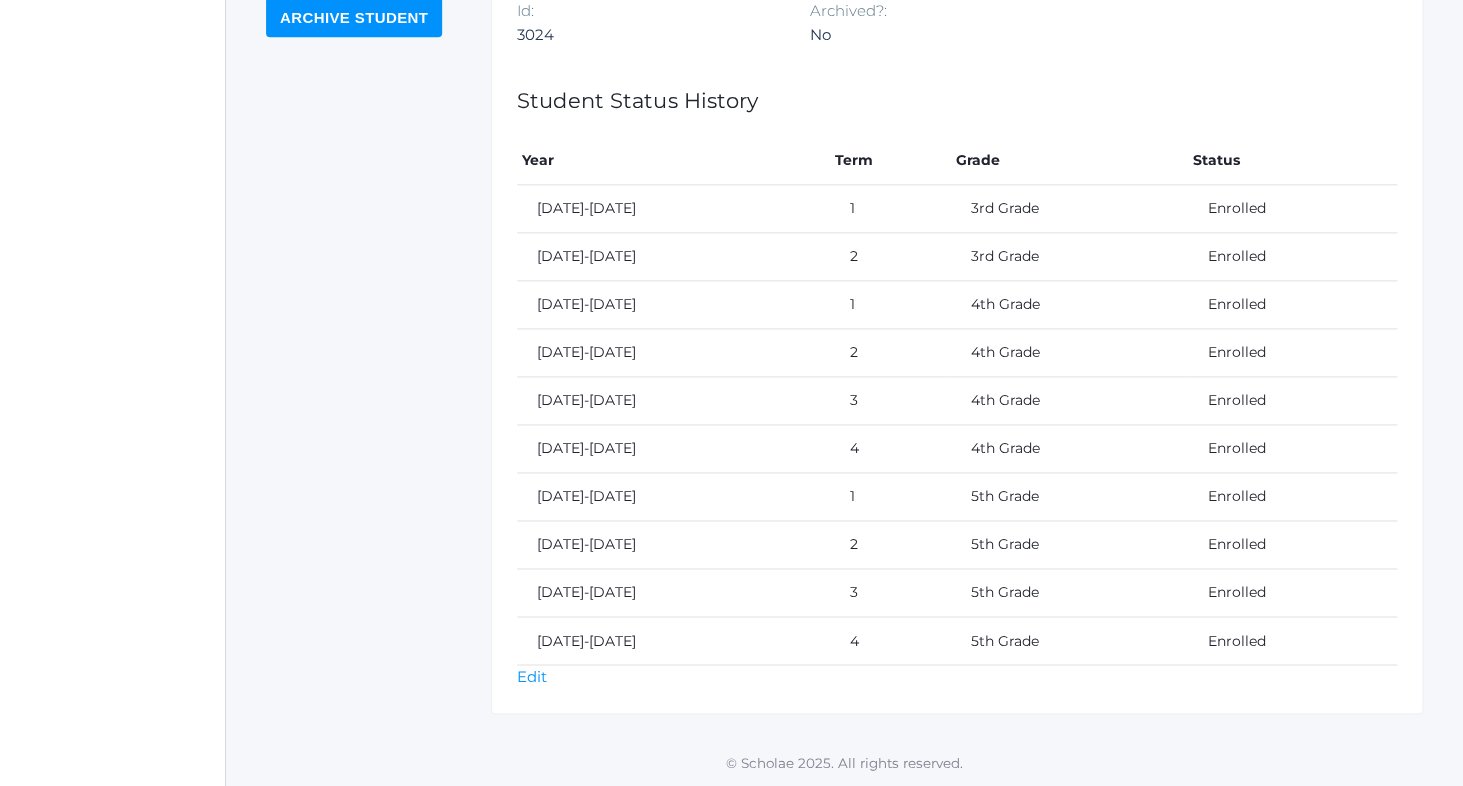scroll, scrollTop: 0, scrollLeft: 0, axis: both 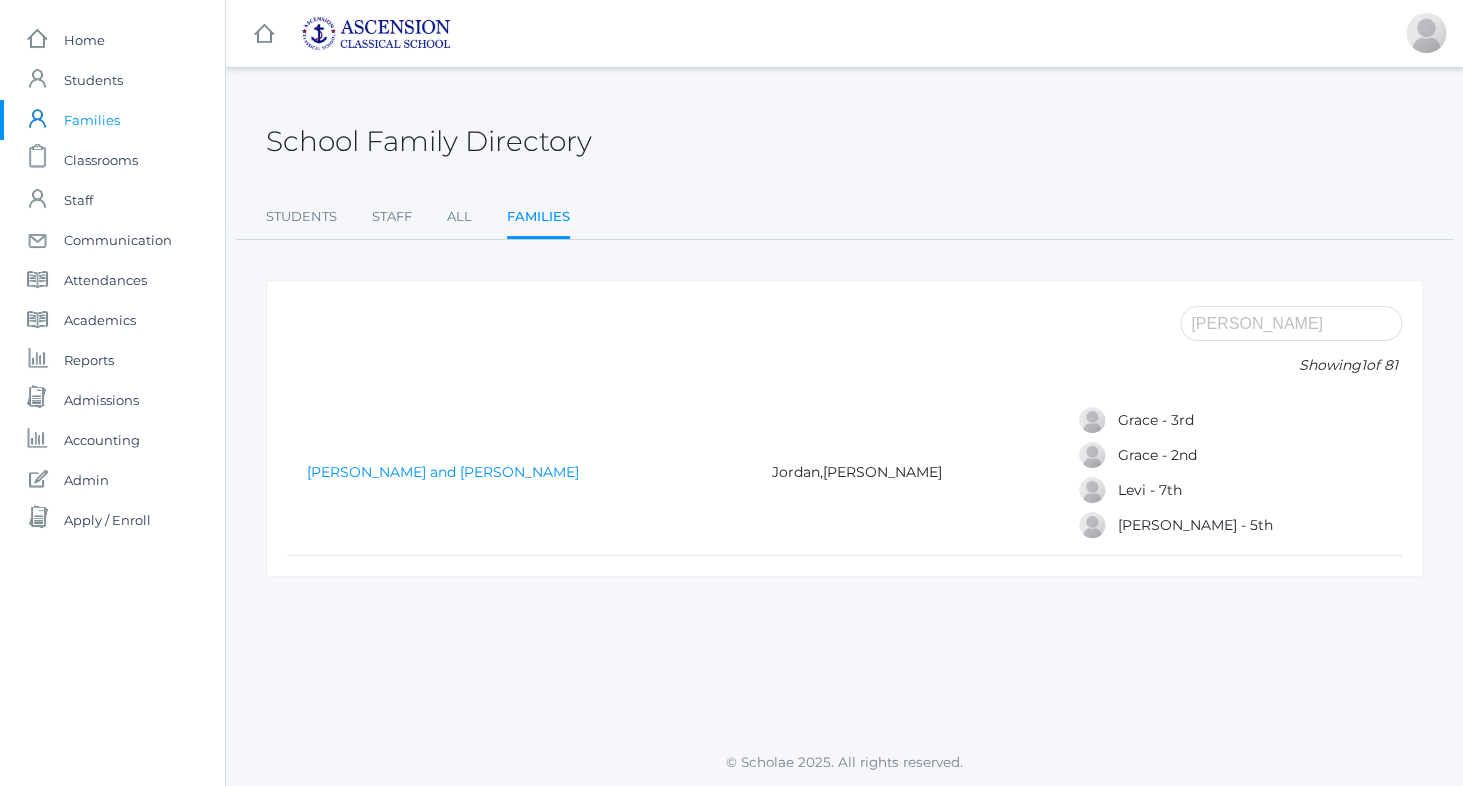 click on "[PERSON_NAME] and [PERSON_NAME]" at bounding box center (443, 472) 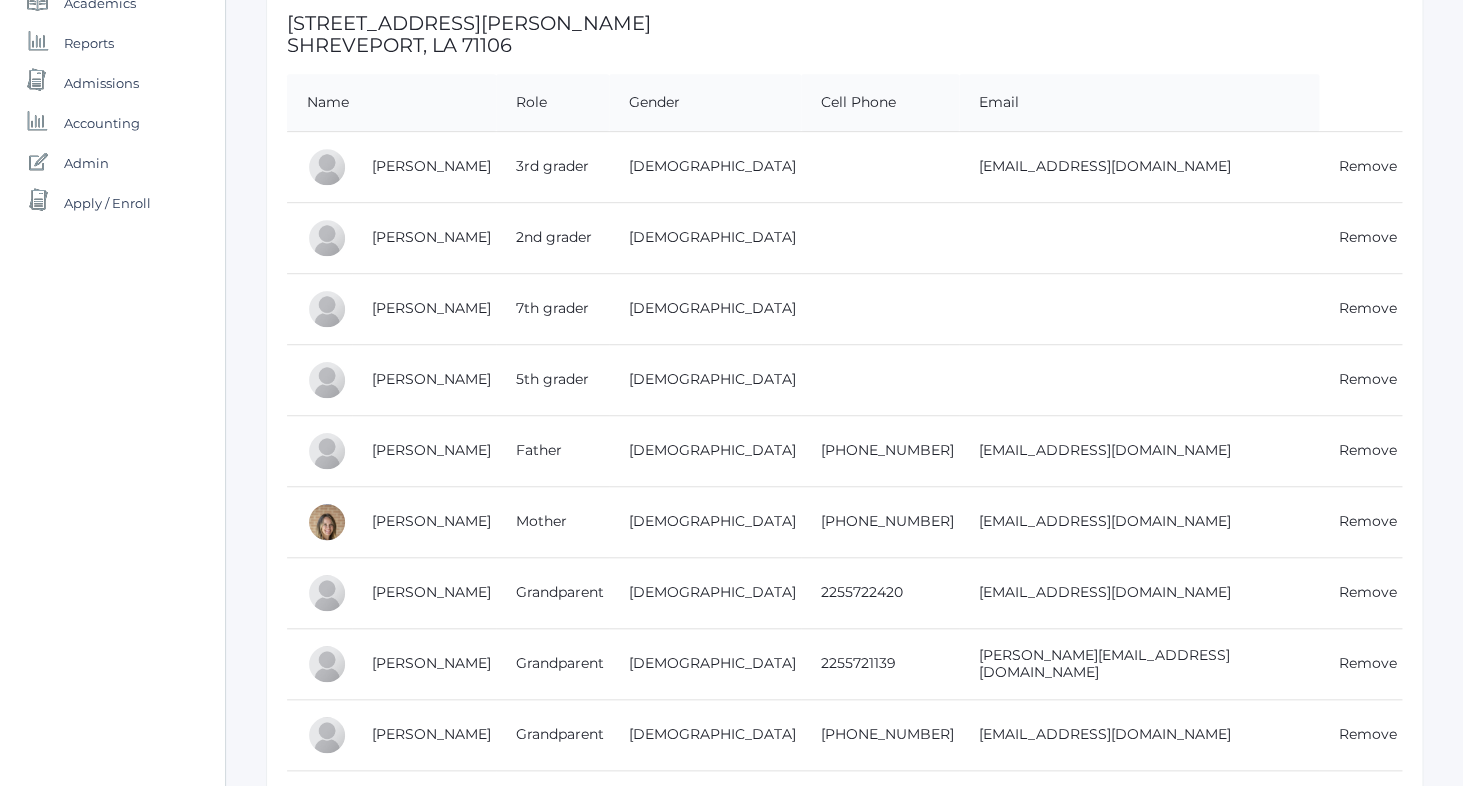 scroll, scrollTop: 256, scrollLeft: 0, axis: vertical 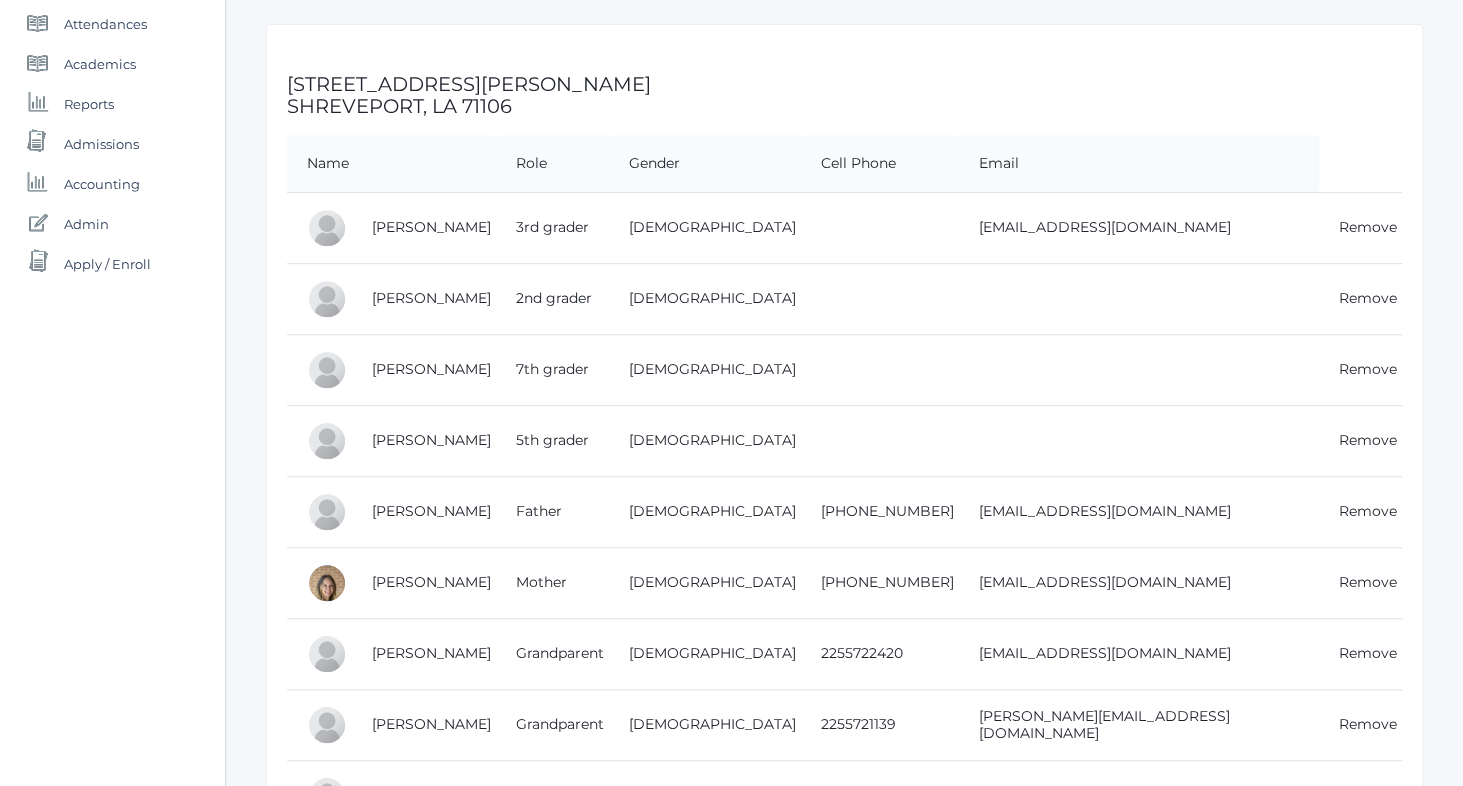 click on "Nora Smith" at bounding box center (424, 440) 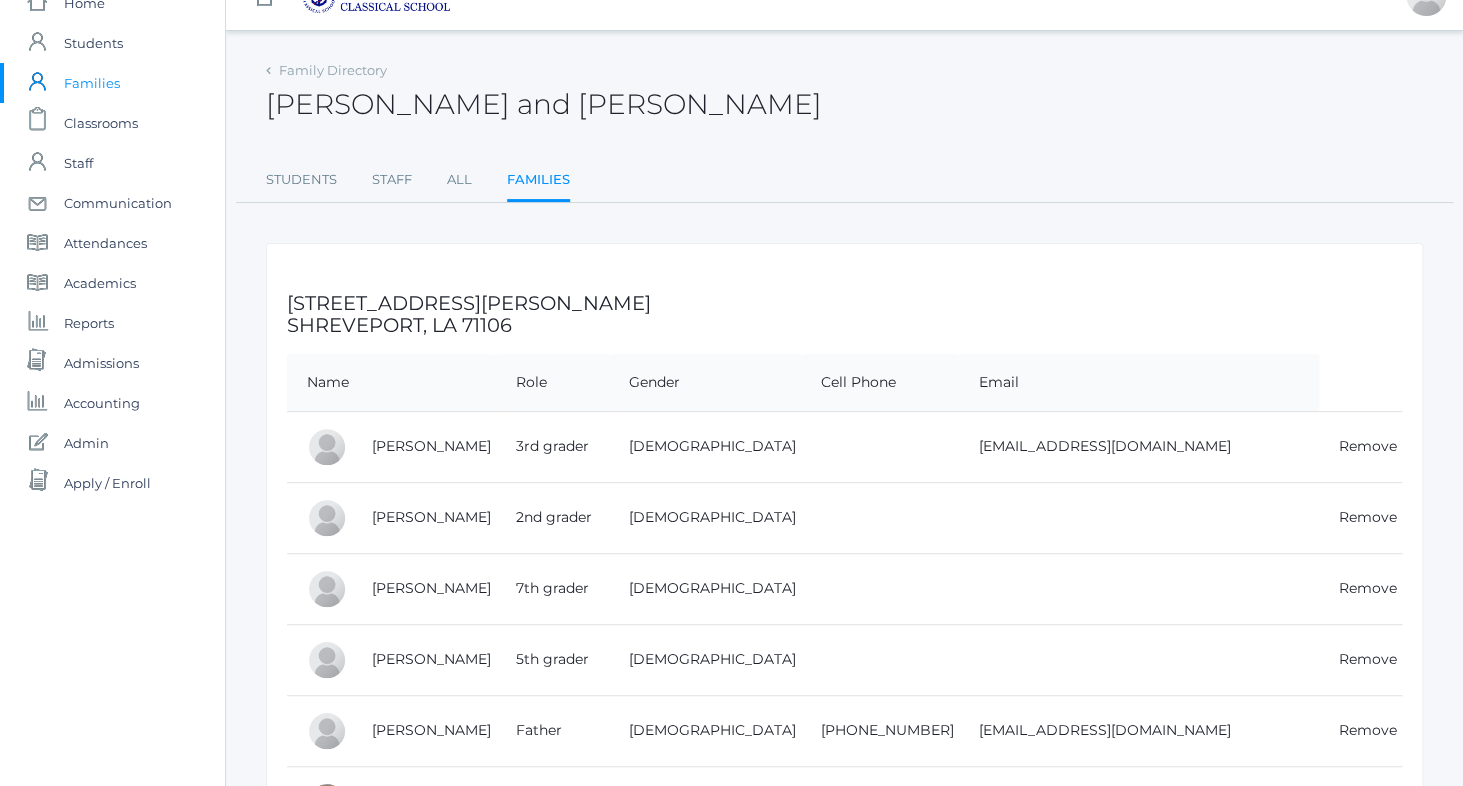 scroll, scrollTop: 0, scrollLeft: 0, axis: both 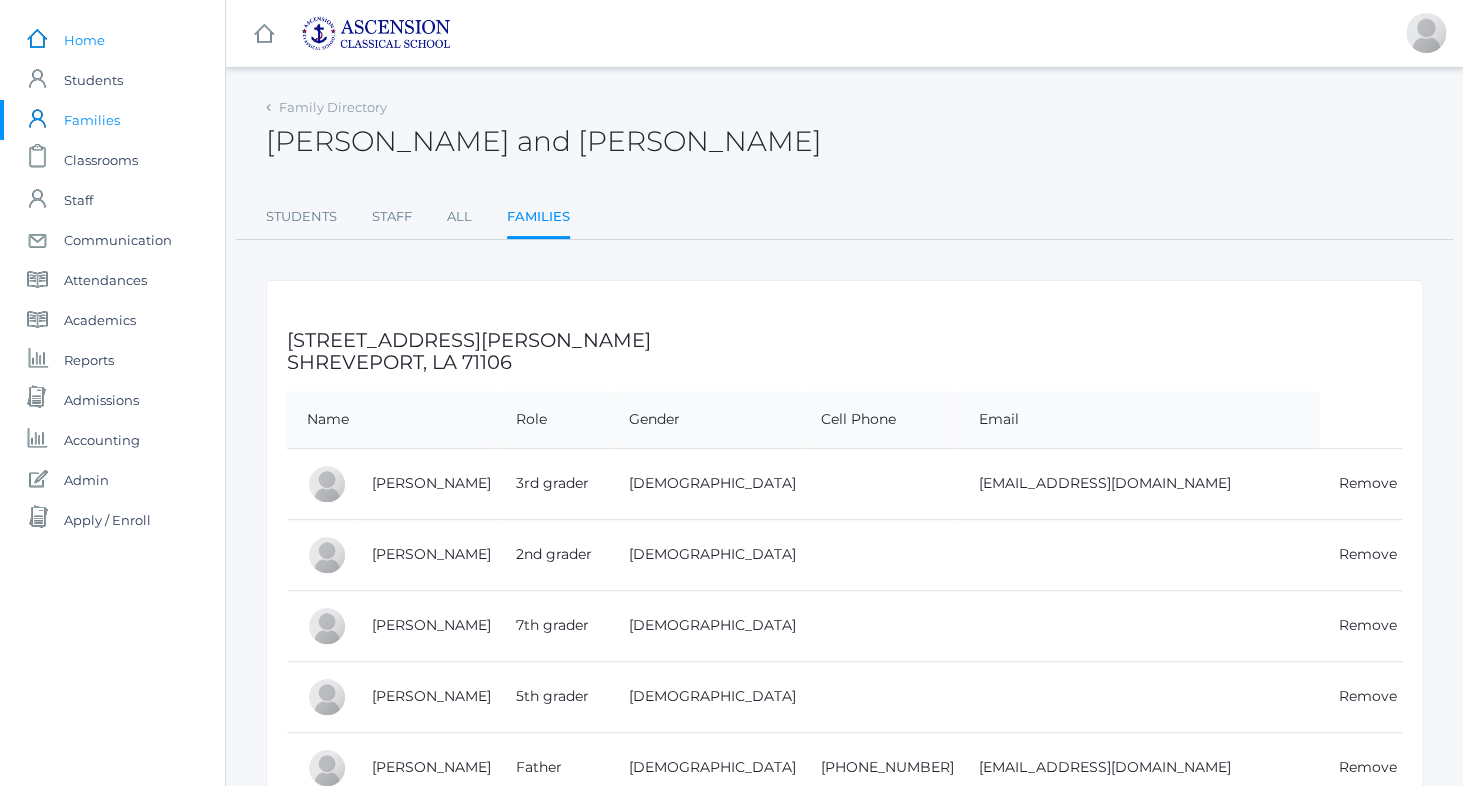 click on "Home" at bounding box center (84, 40) 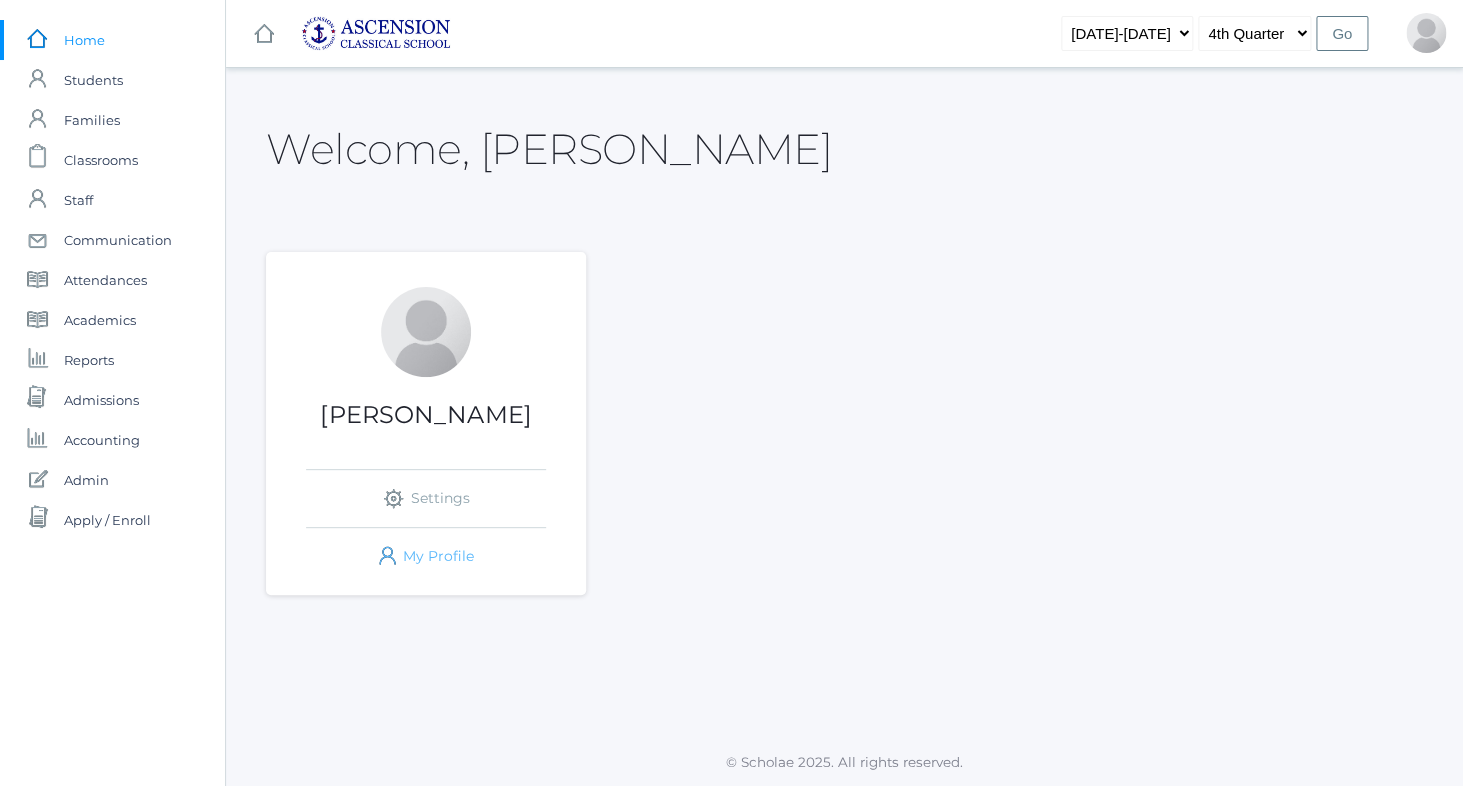 click on "icons/user/plain
Created with Sketch.
My Profile" at bounding box center (426, 556) 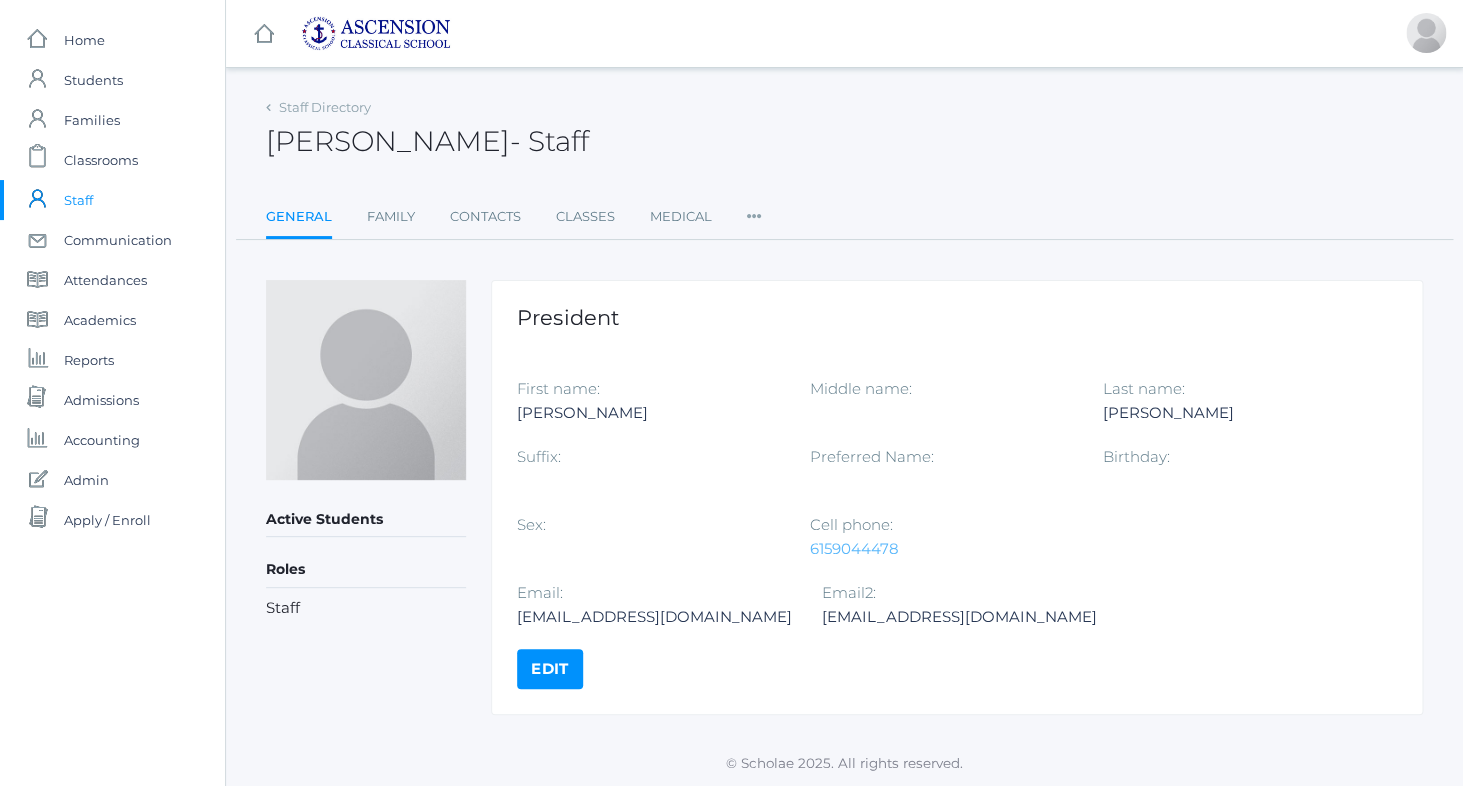 scroll, scrollTop: 1, scrollLeft: 0, axis: vertical 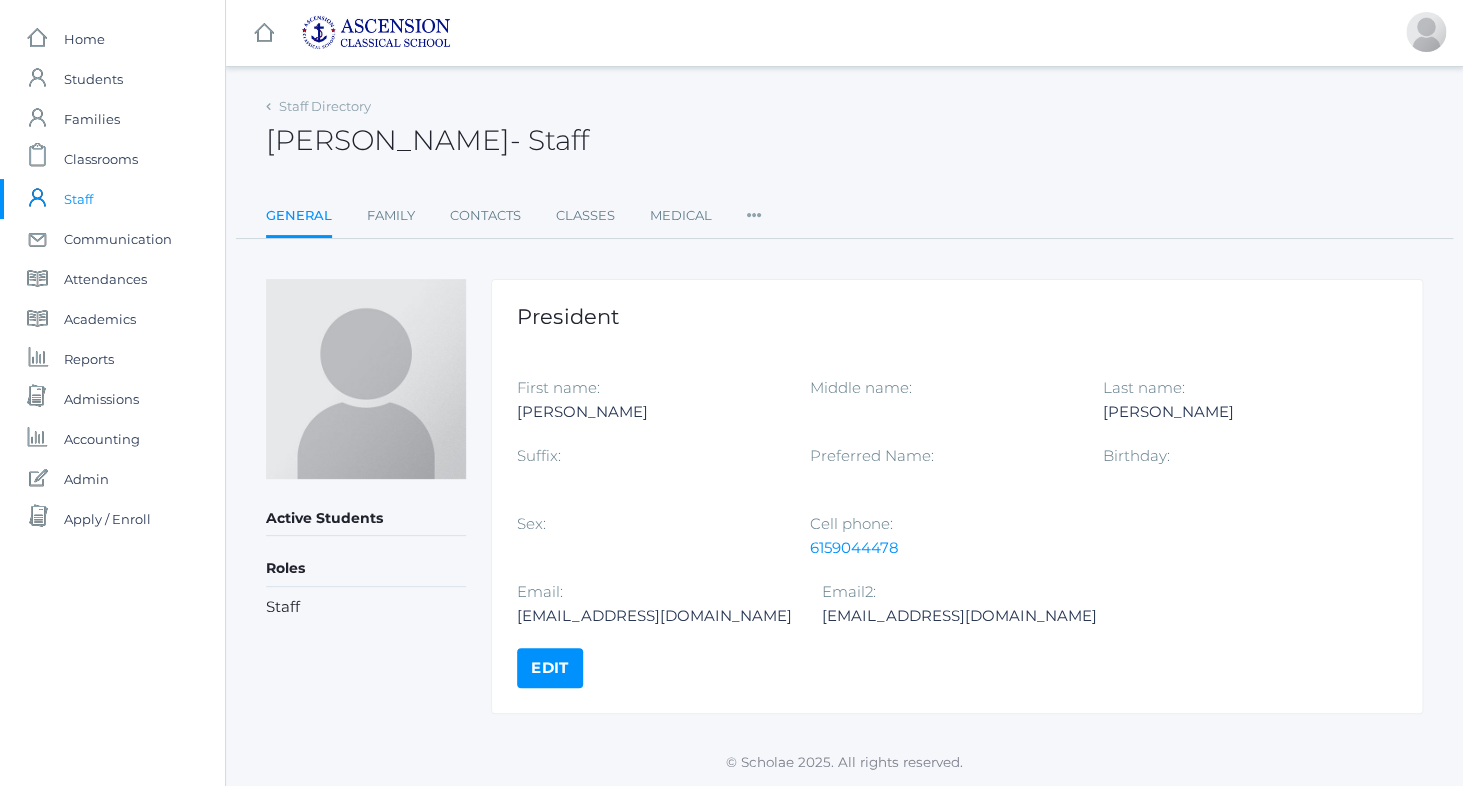 click on "Edit" at bounding box center [550, 668] 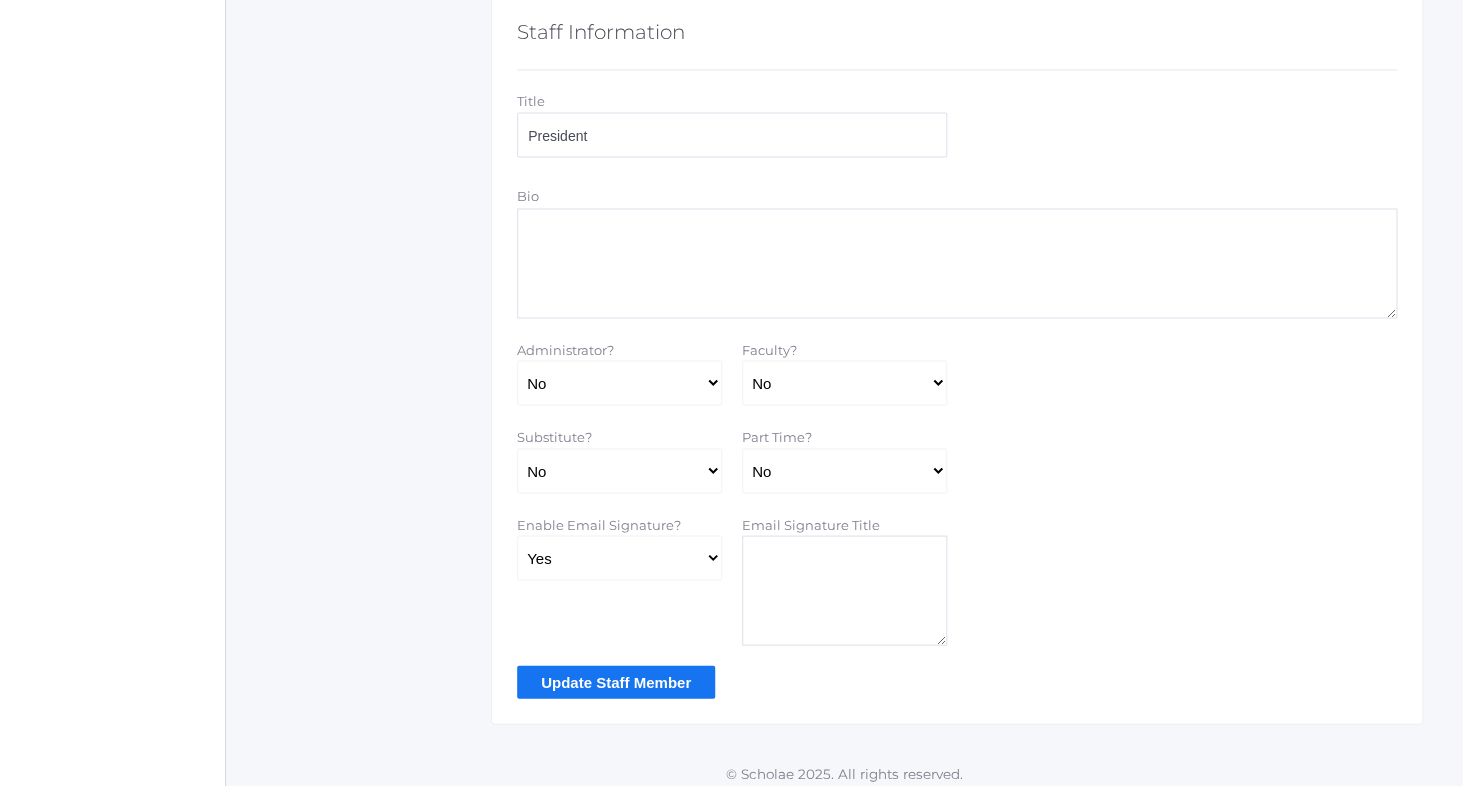 scroll, scrollTop: 1195, scrollLeft: 0, axis: vertical 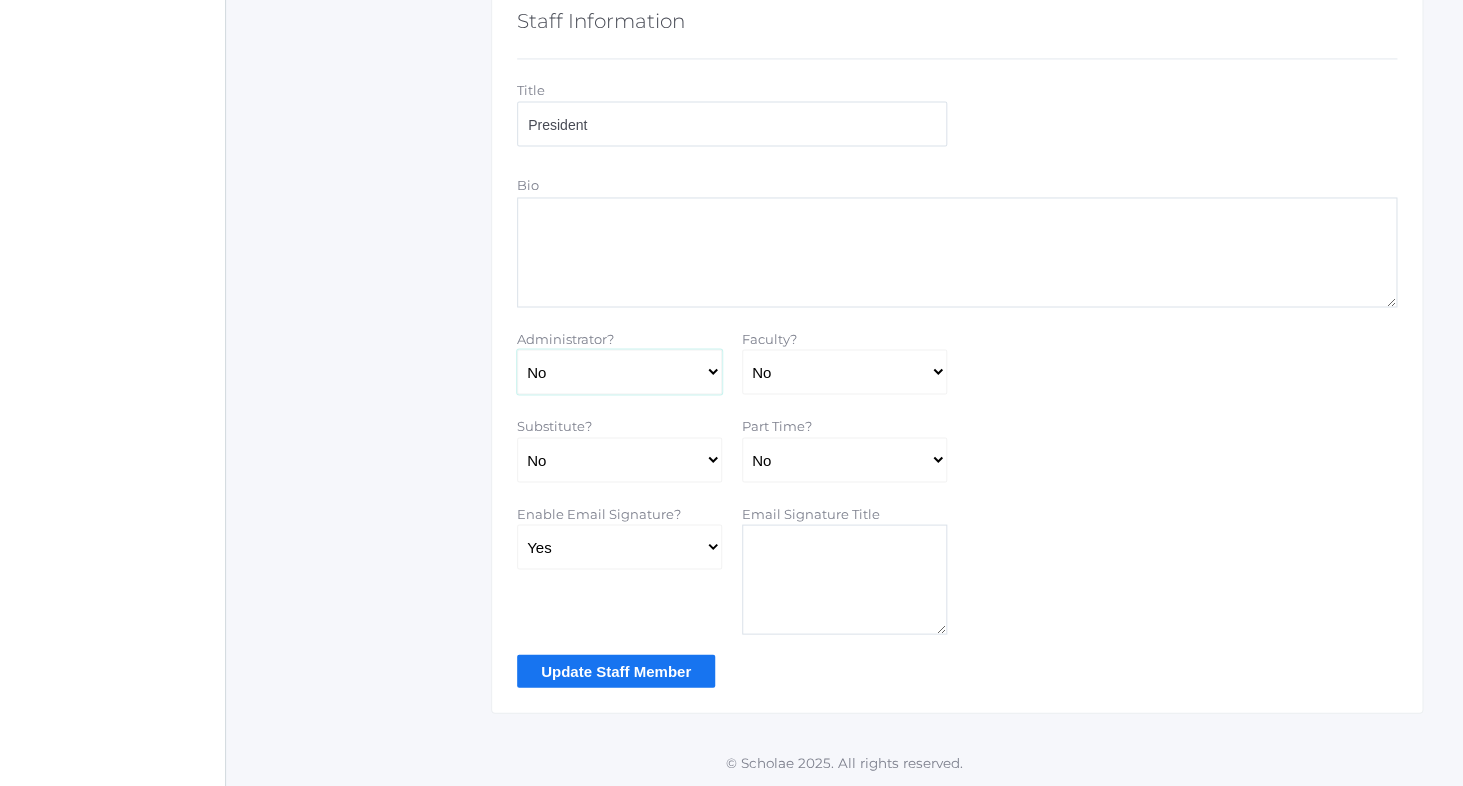 select on "true" 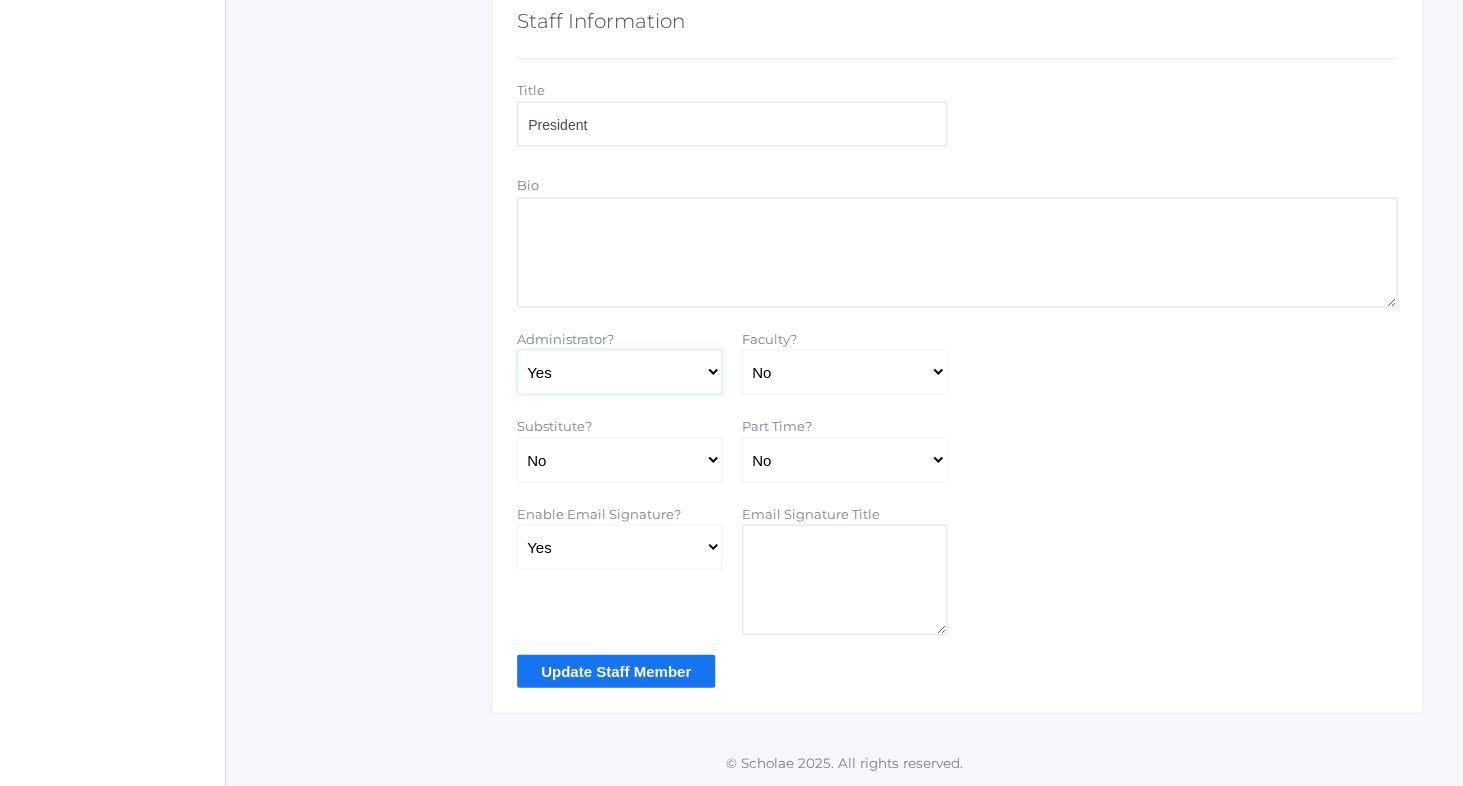 click on "Yes" at bounding box center [0, 0] 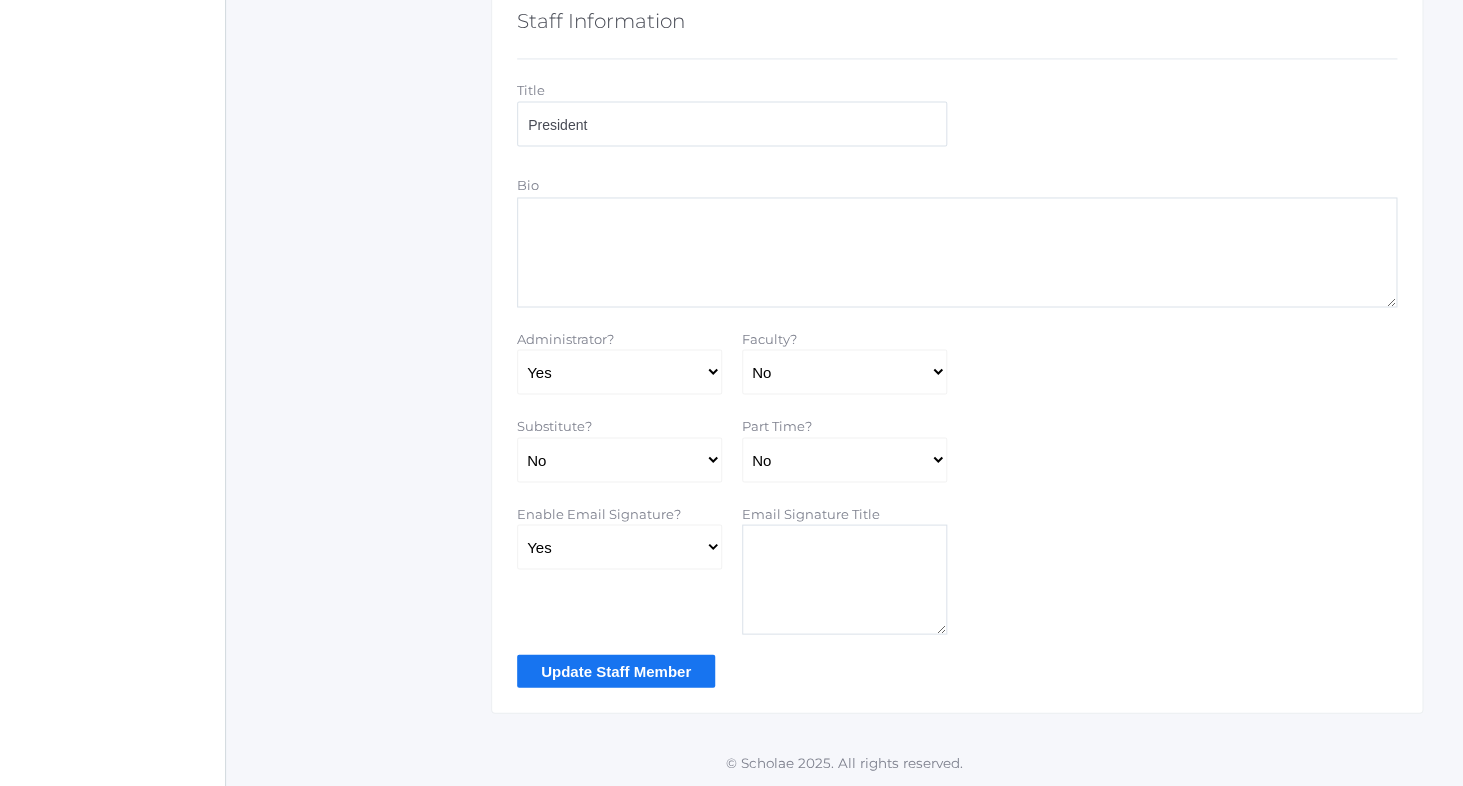 click on "Update Staff Member" at bounding box center [616, 670] 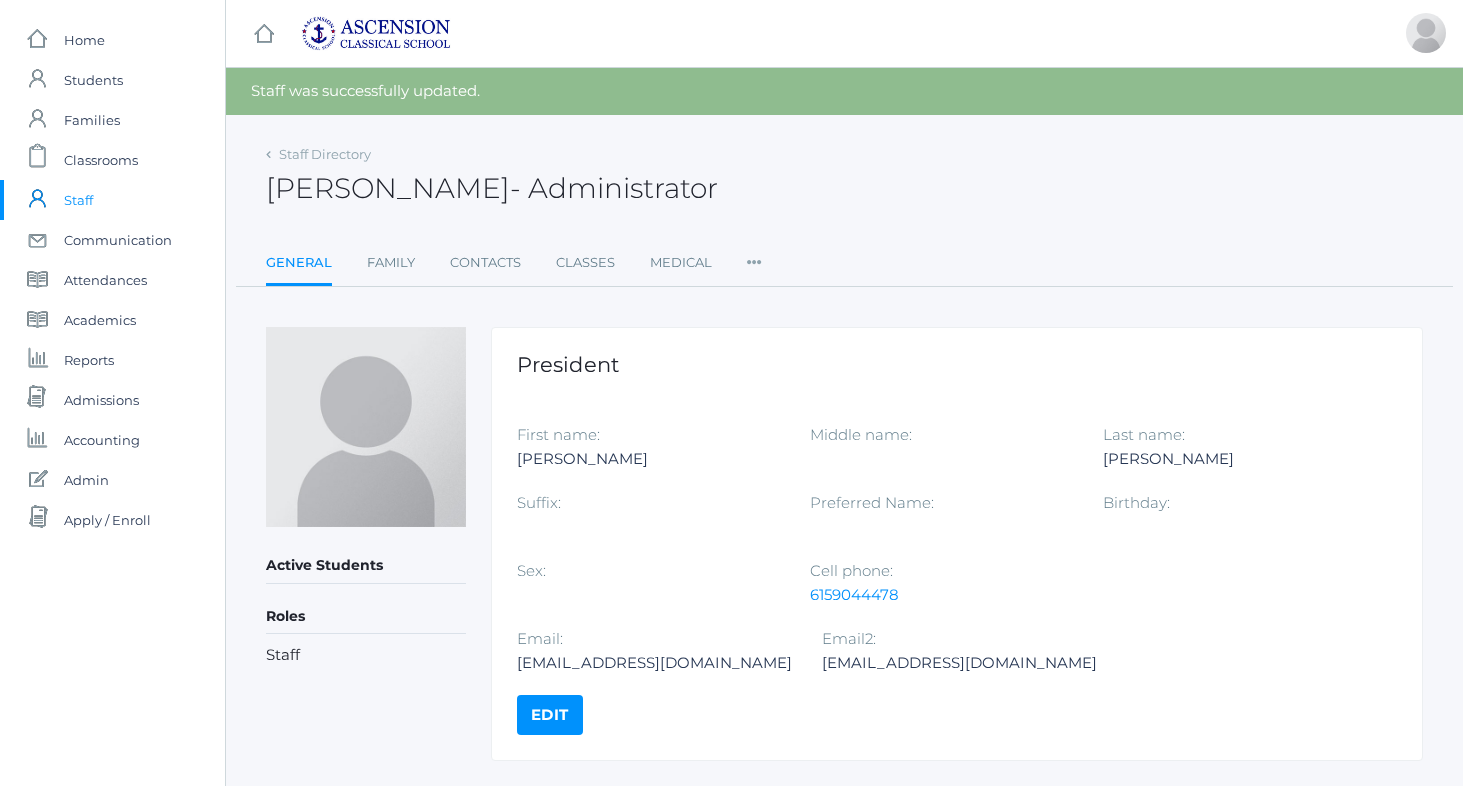 scroll, scrollTop: 0, scrollLeft: 0, axis: both 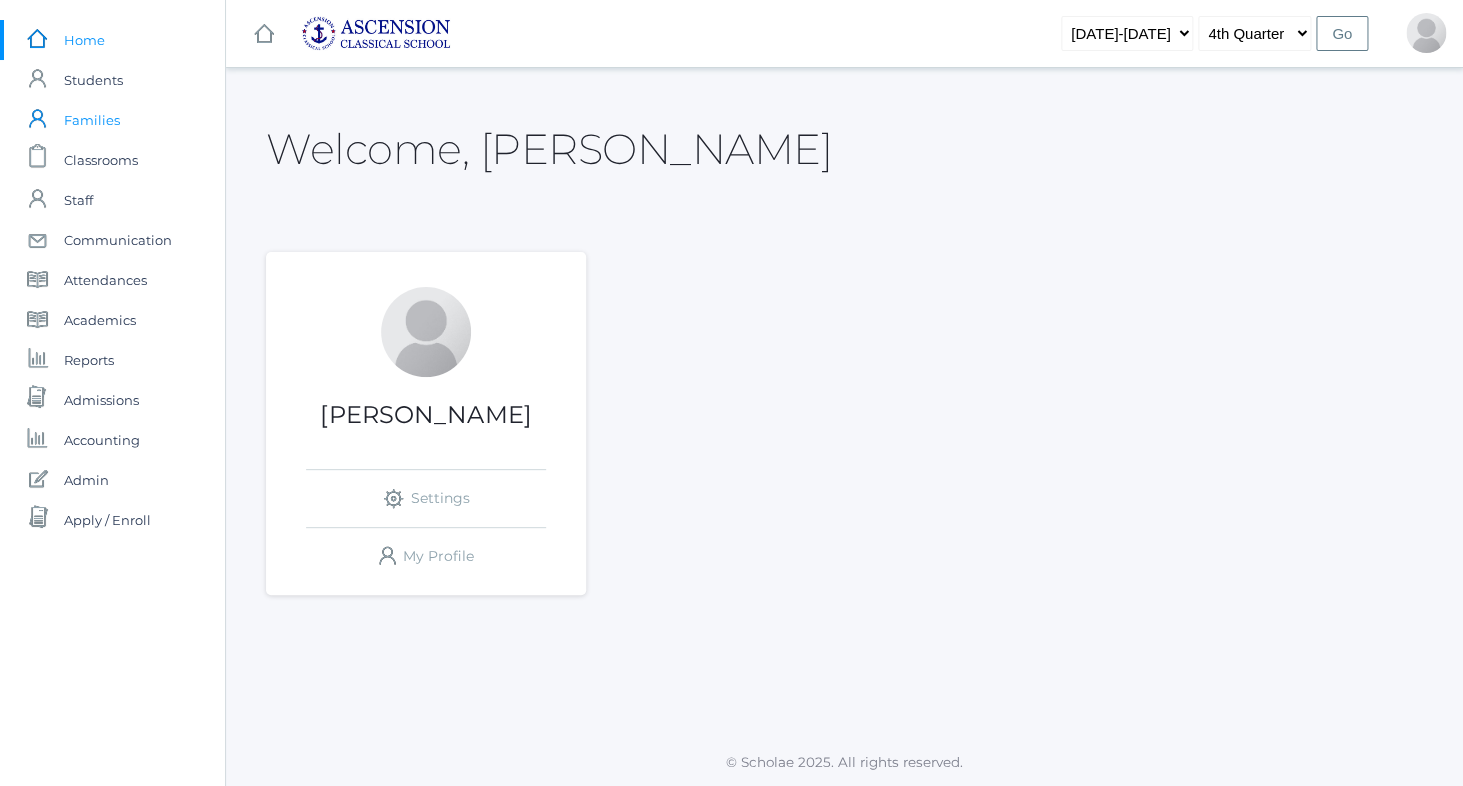 click on "Families" at bounding box center (92, 120) 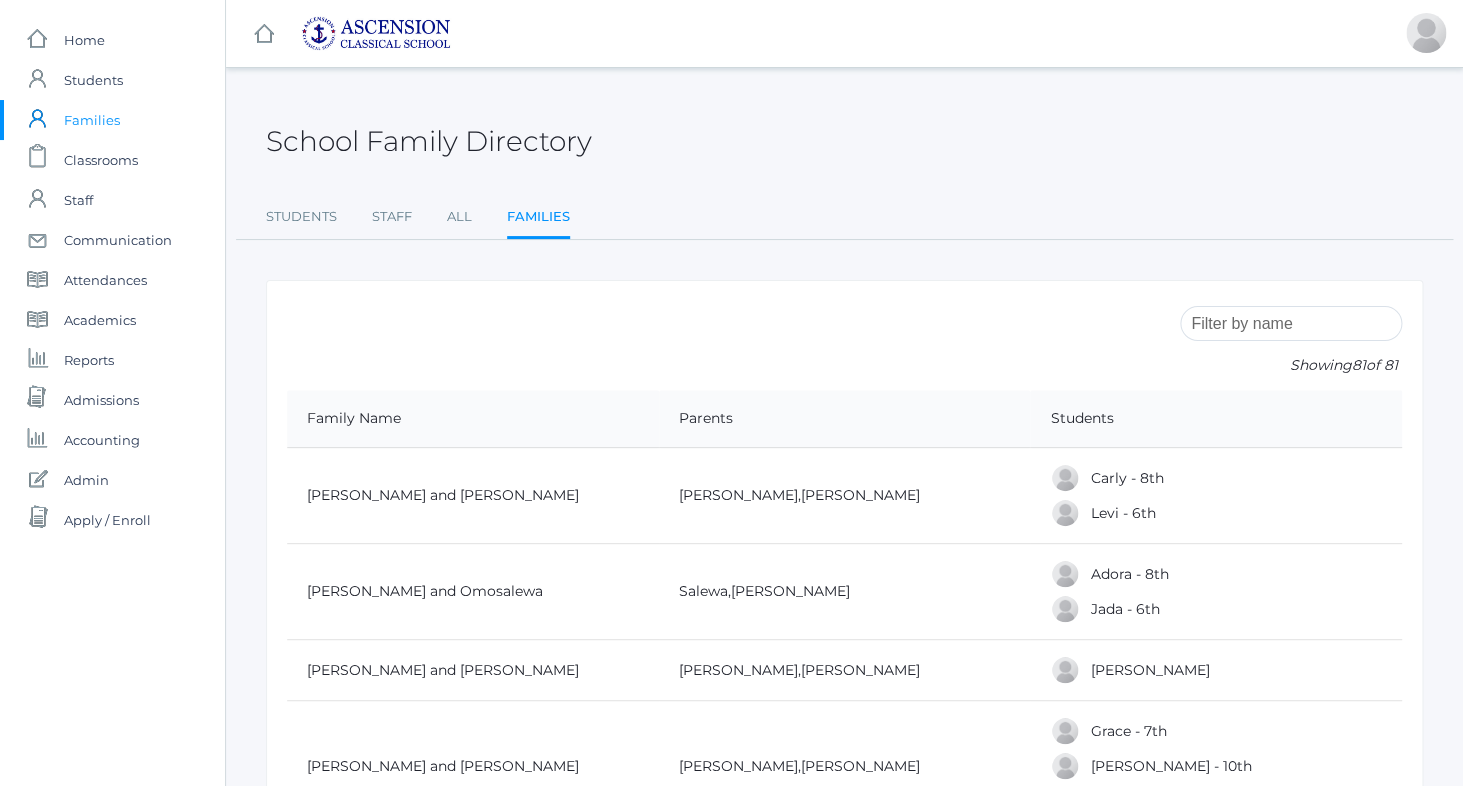 click at bounding box center [1291, 323] 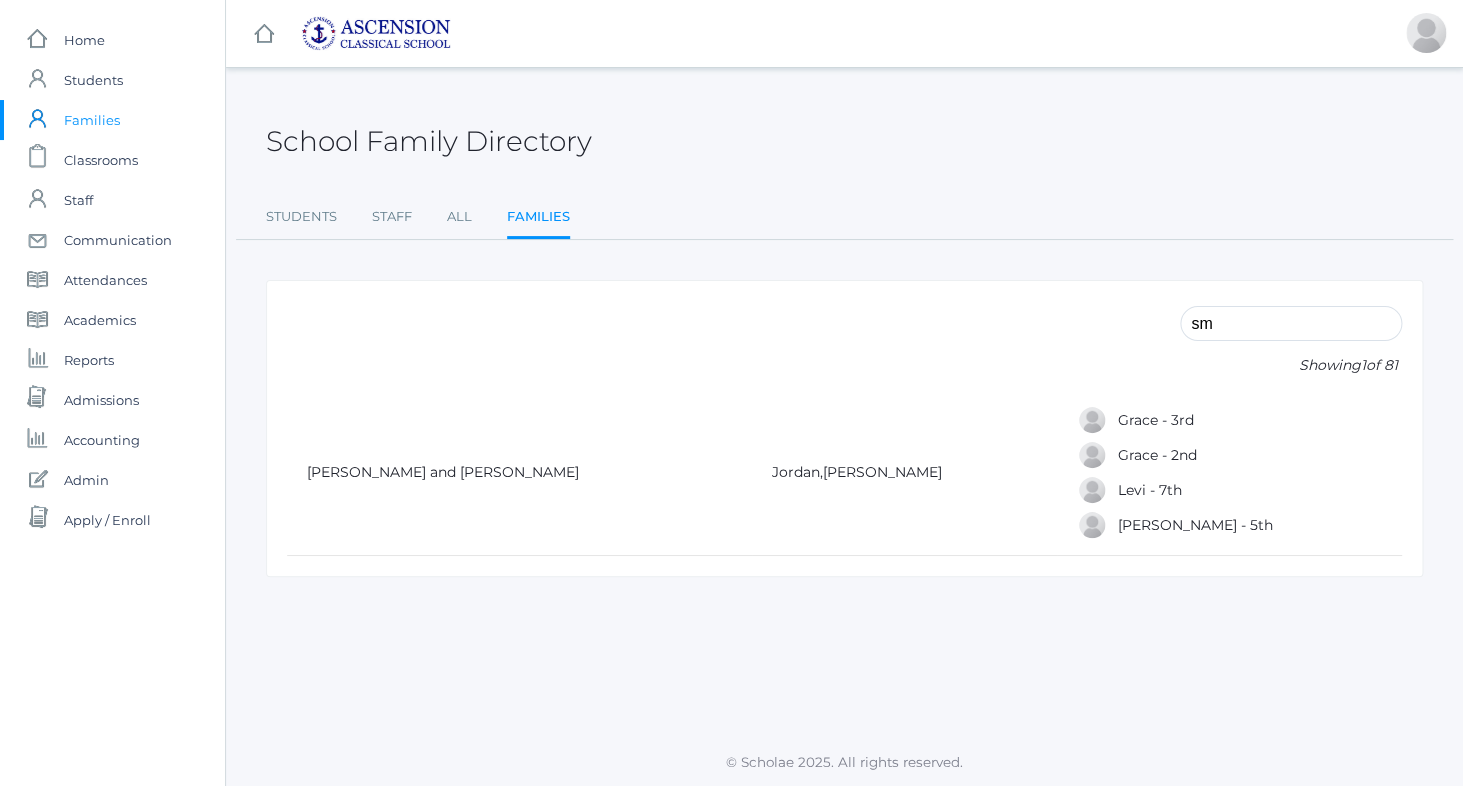 type on "s" 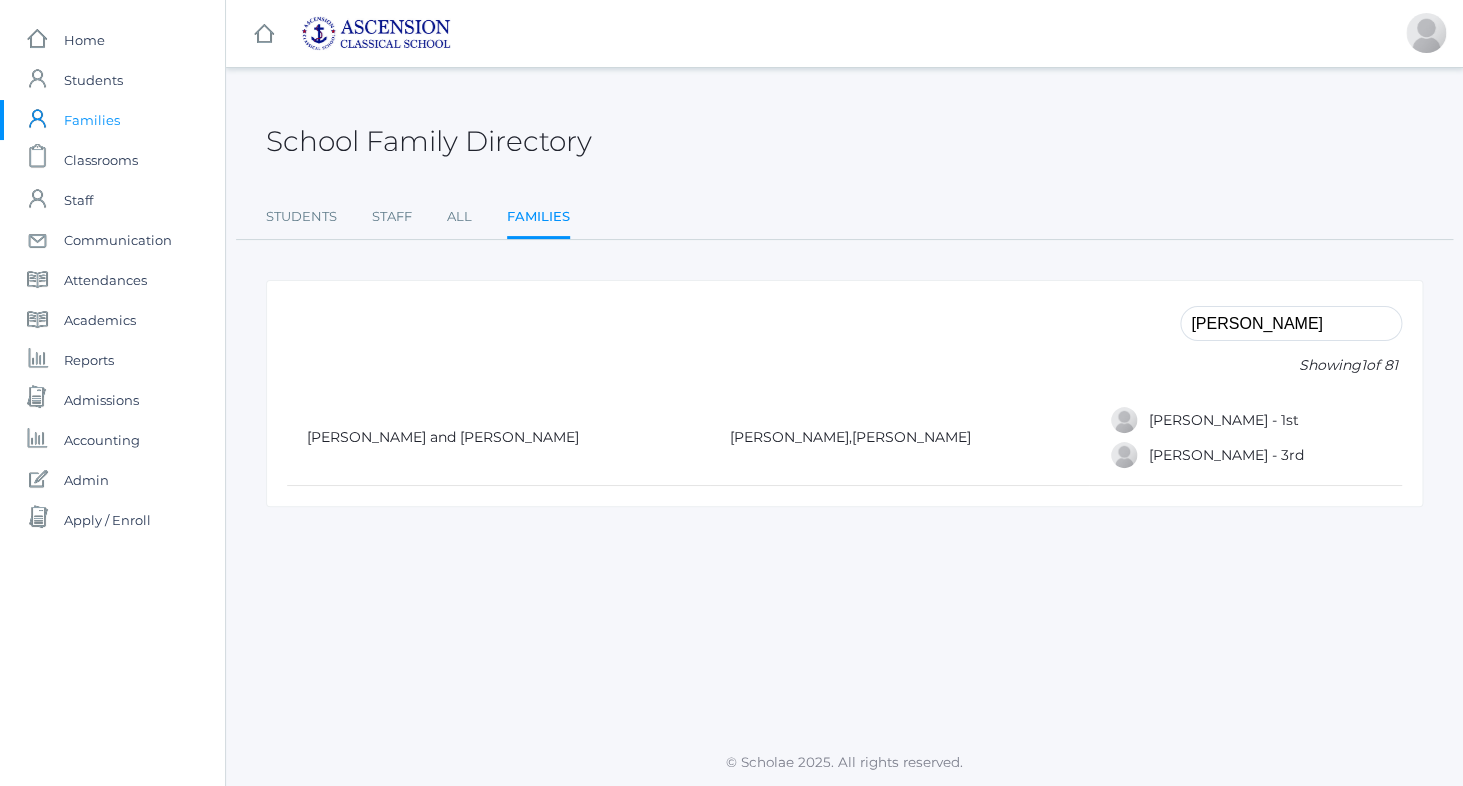 type on "[PERSON_NAME]" 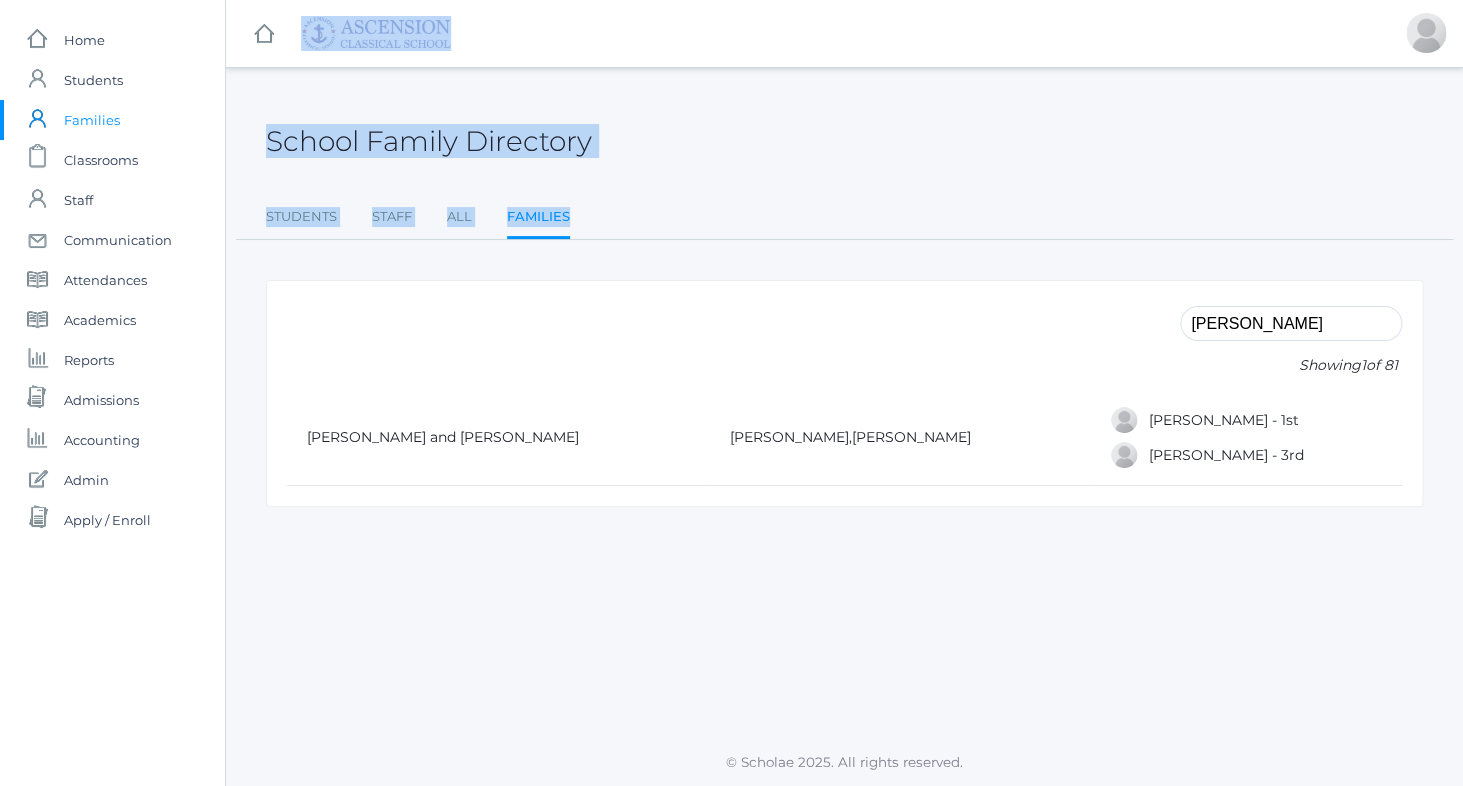 drag, startPoint x: 513, startPoint y: 55, endPoint x: 783, endPoint y: 282, distance: 352.74496 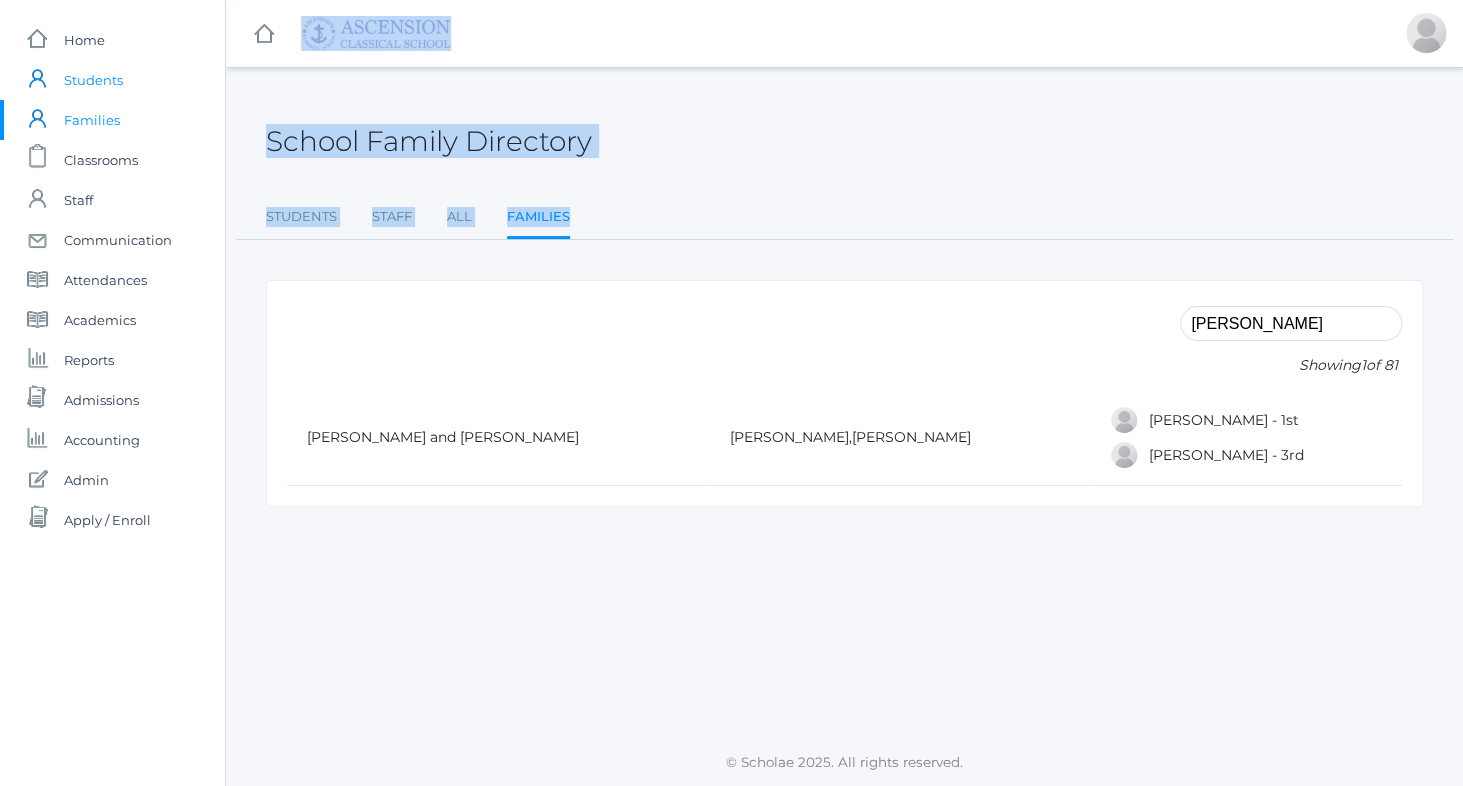 click on "Students" at bounding box center [93, 80] 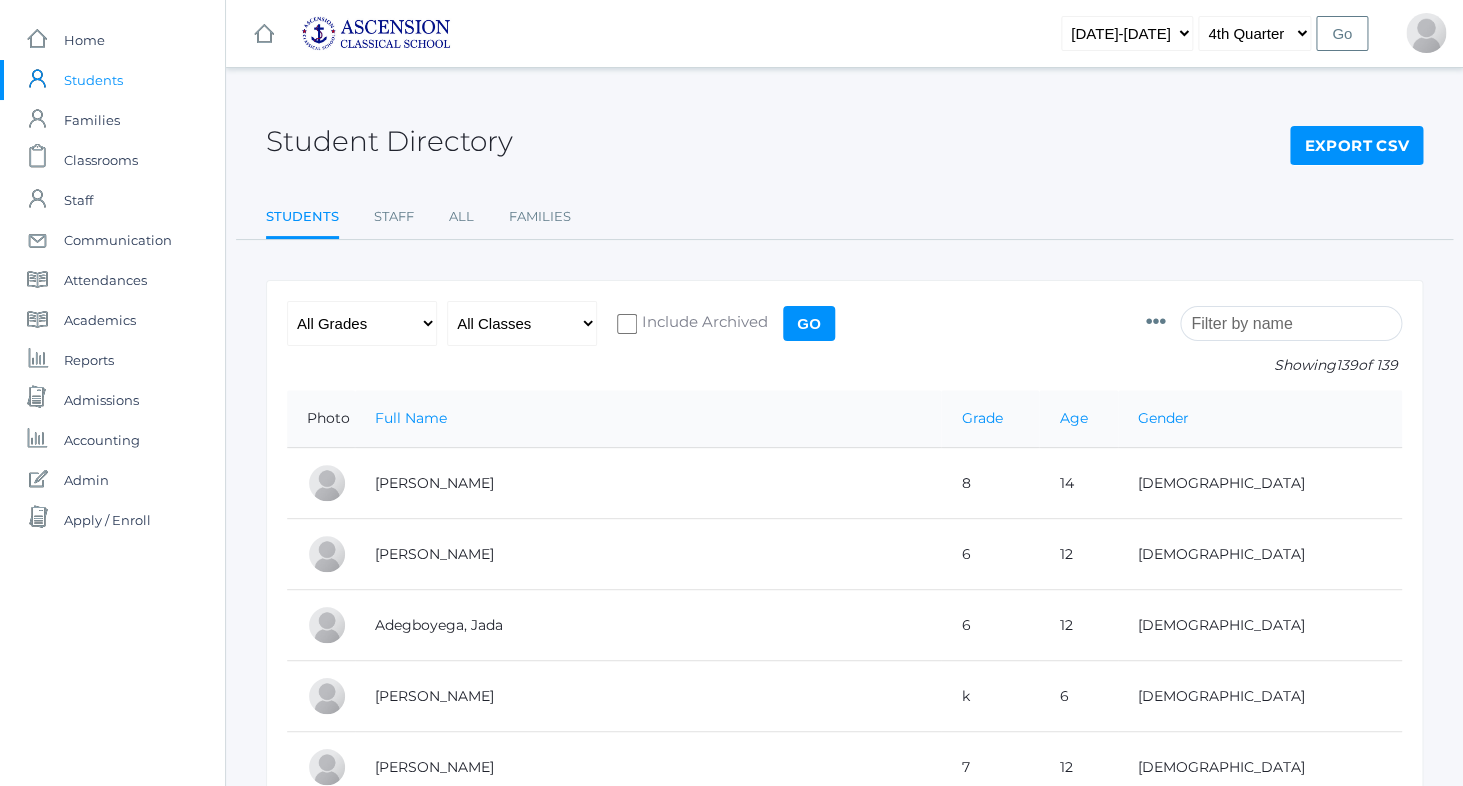 click at bounding box center [1291, 323] 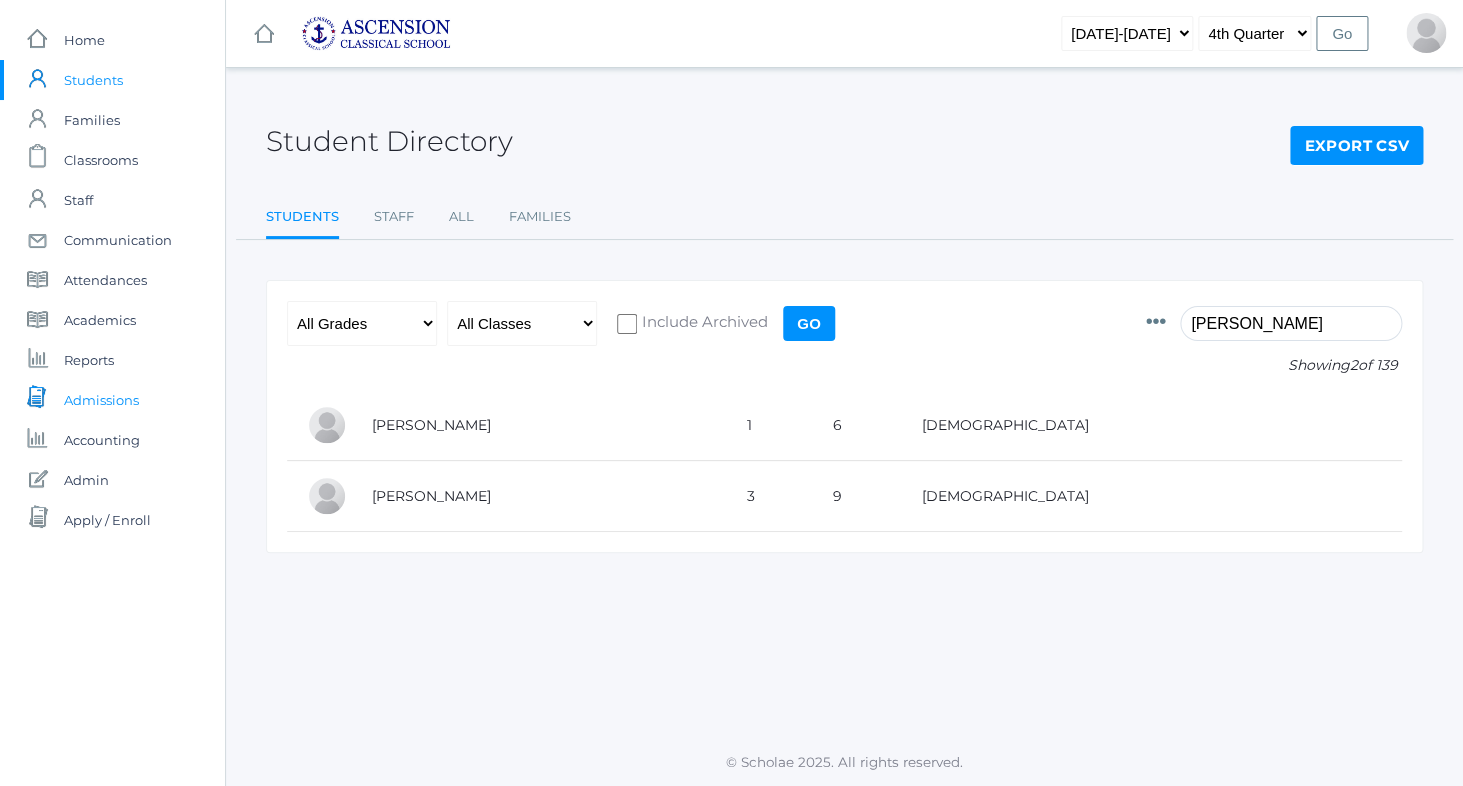 type on "[PERSON_NAME]" 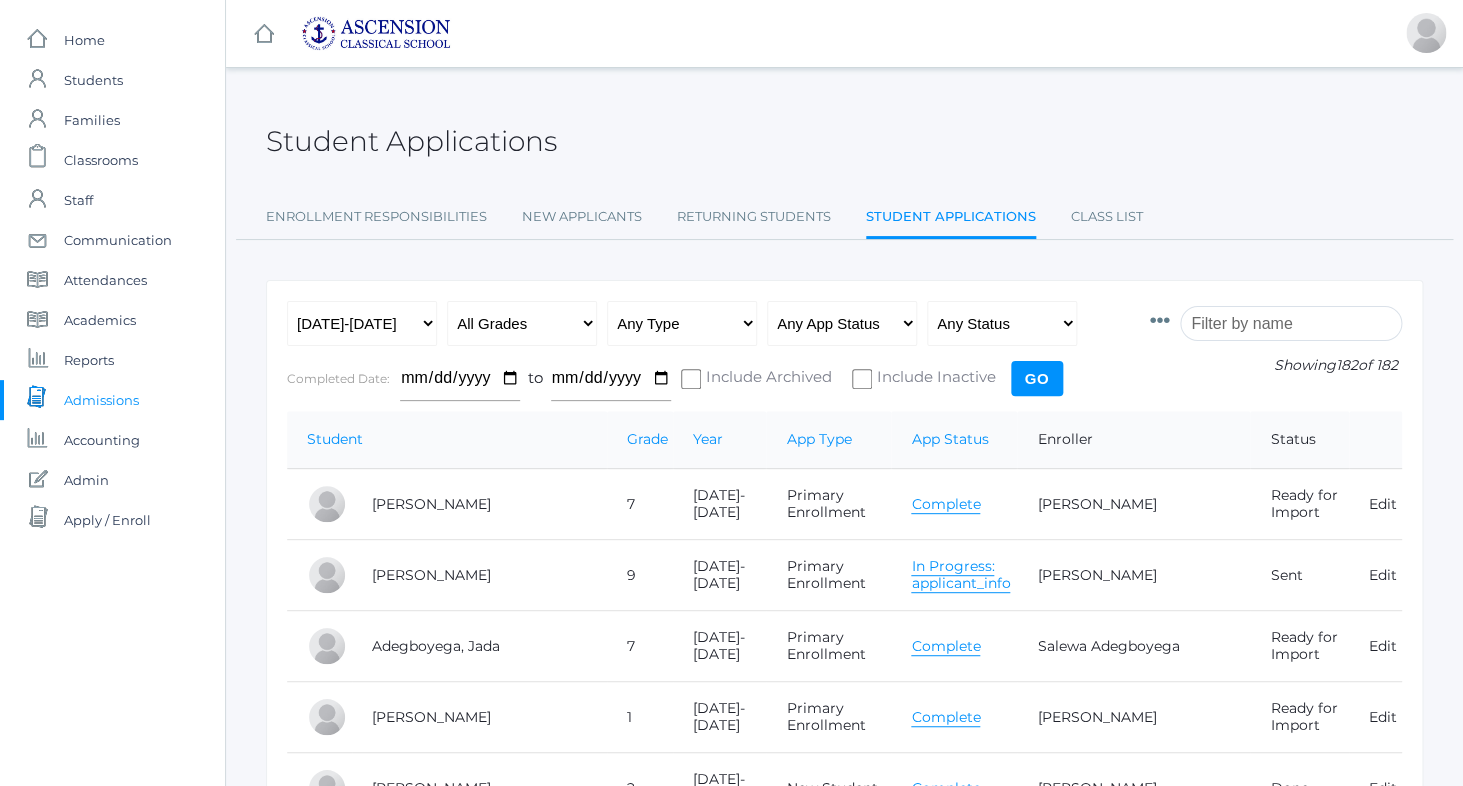 click at bounding box center (1291, 323) 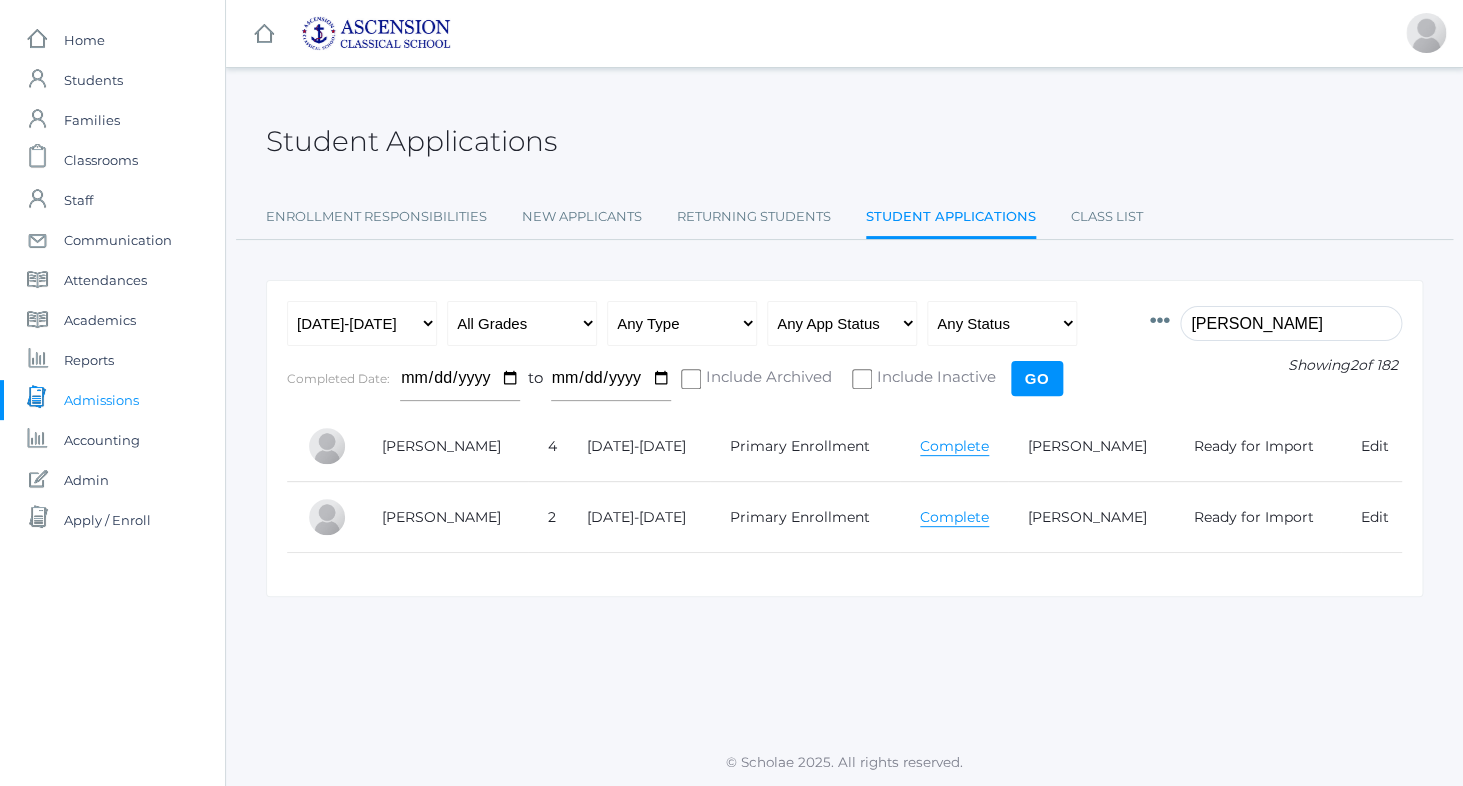 type on "[PERSON_NAME]" 